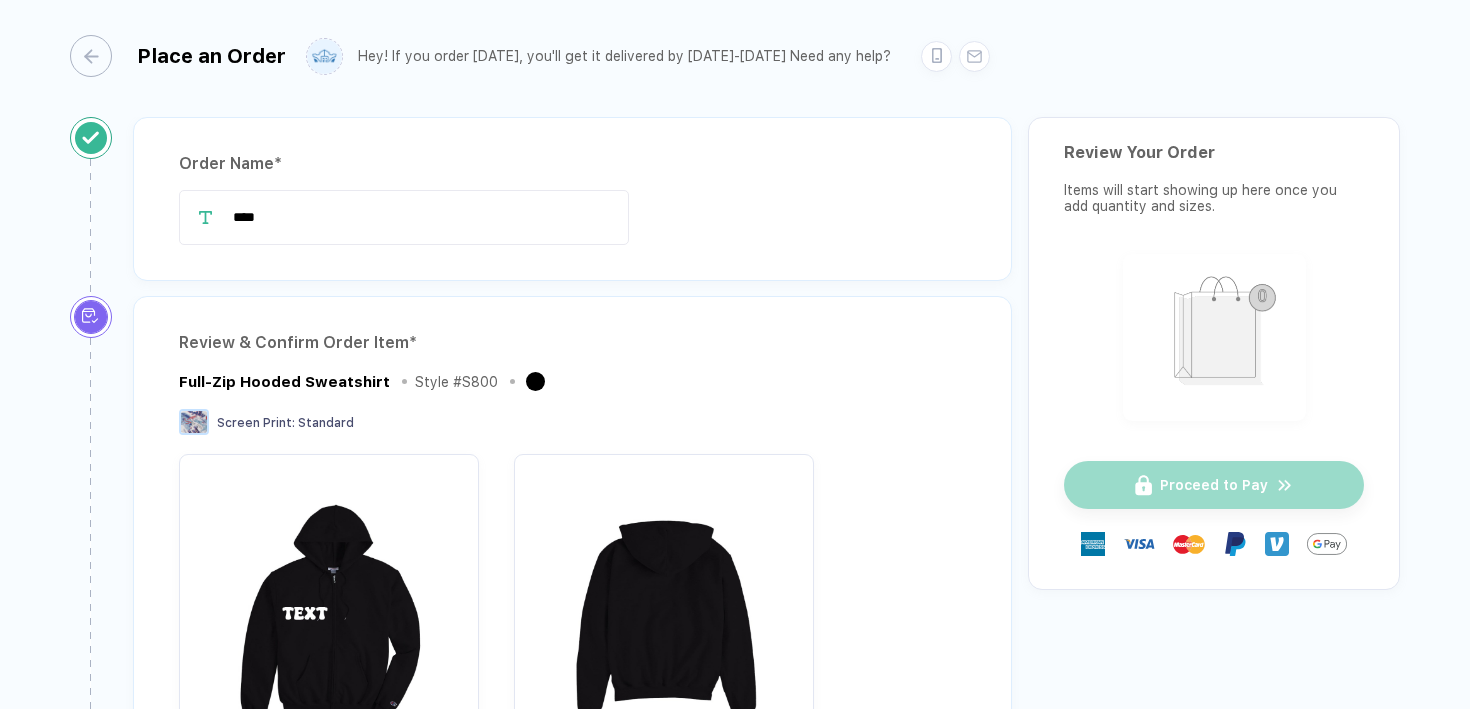 scroll, scrollTop: 0, scrollLeft: 0, axis: both 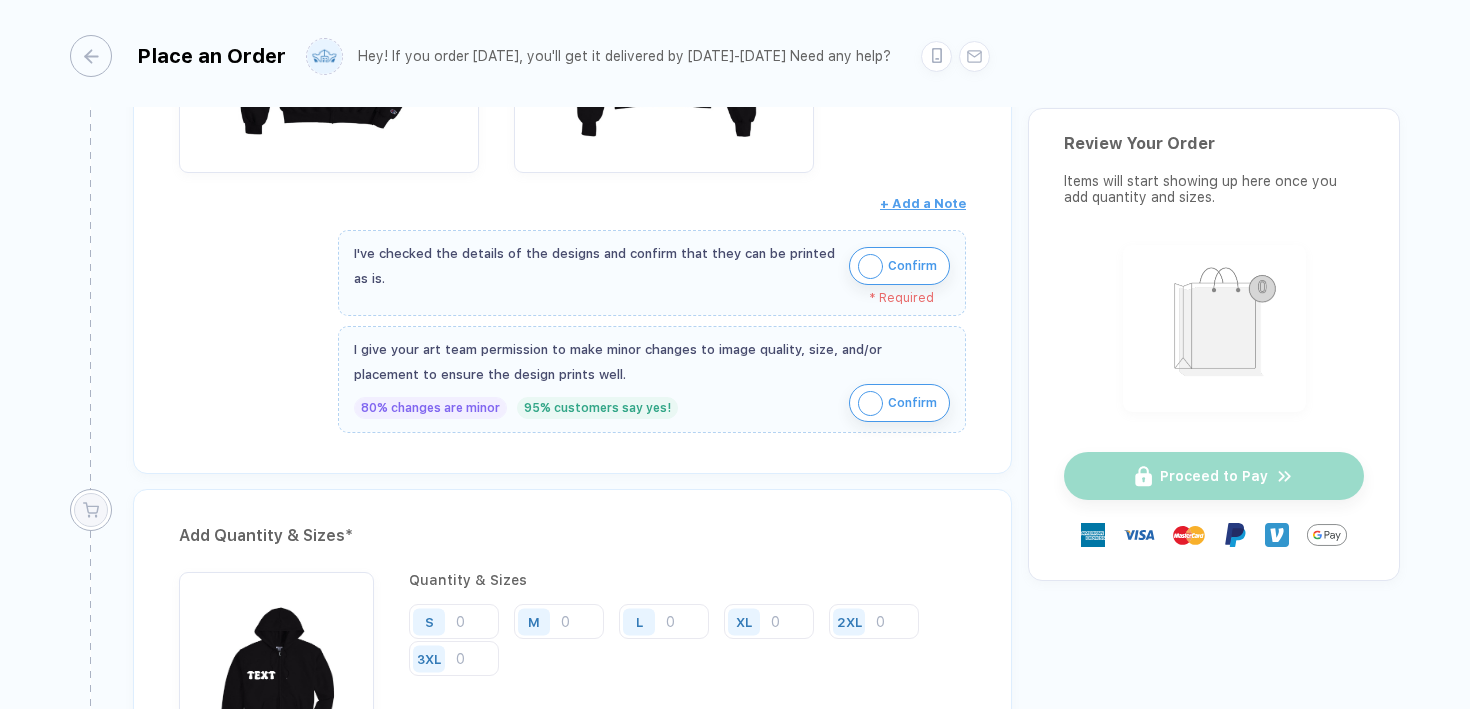 click on "Confirm" at bounding box center [899, 266] 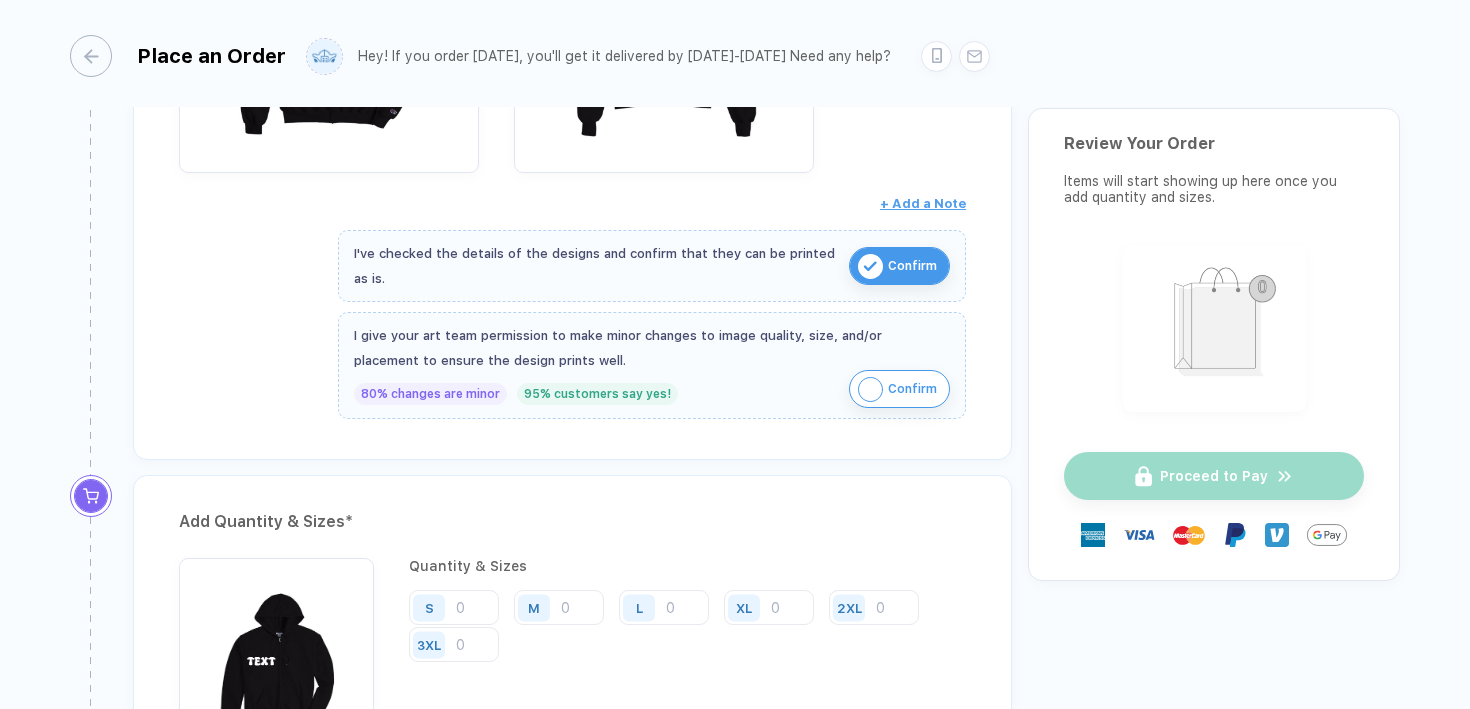 click on "Confirm" at bounding box center (912, 389) 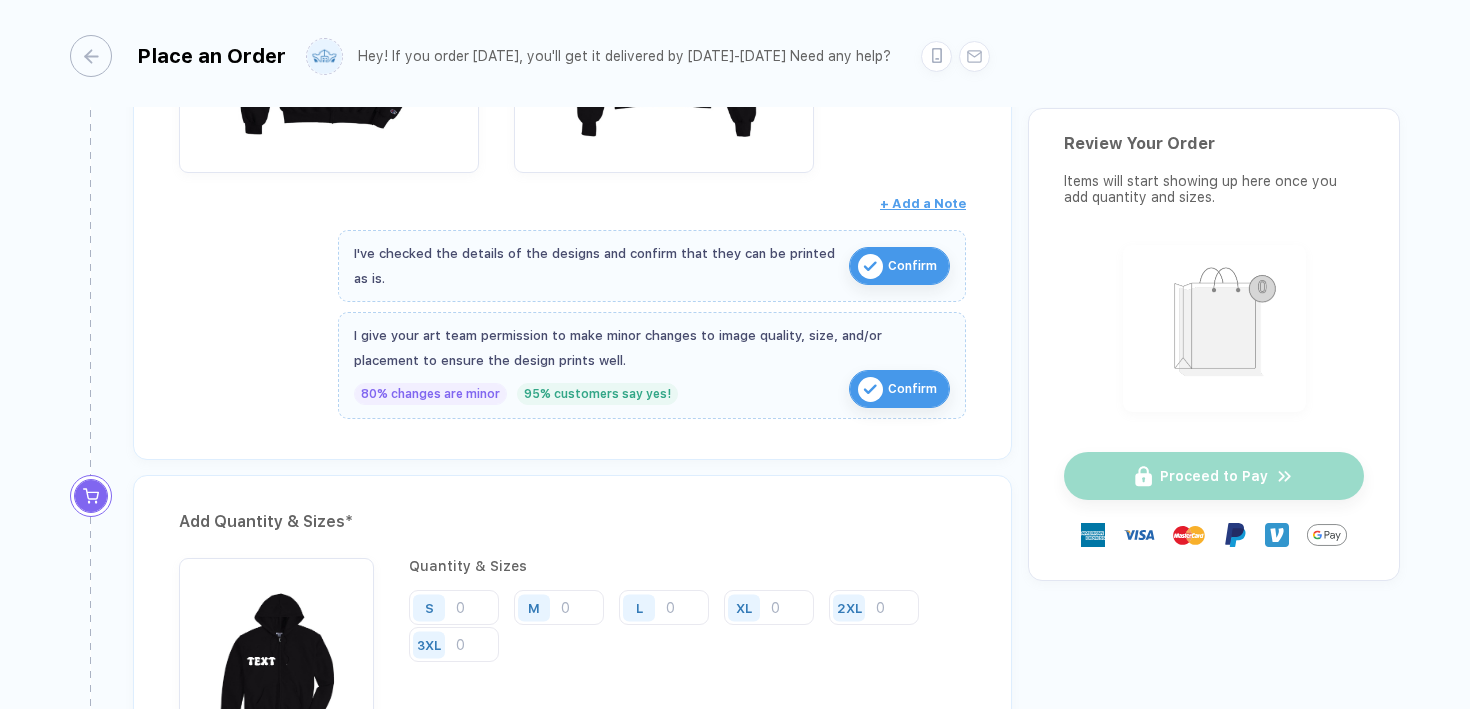 scroll, scrollTop: 639, scrollLeft: 0, axis: vertical 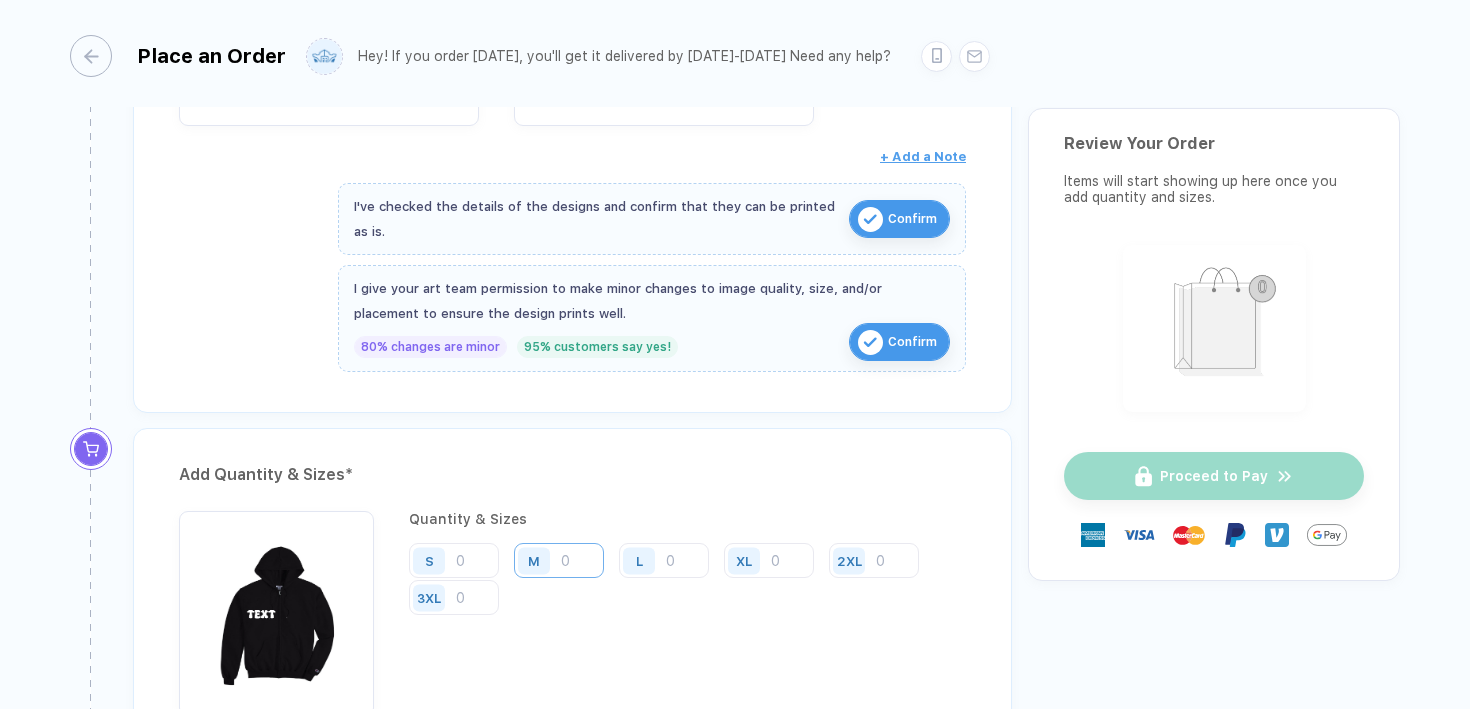 click at bounding box center (559, 560) 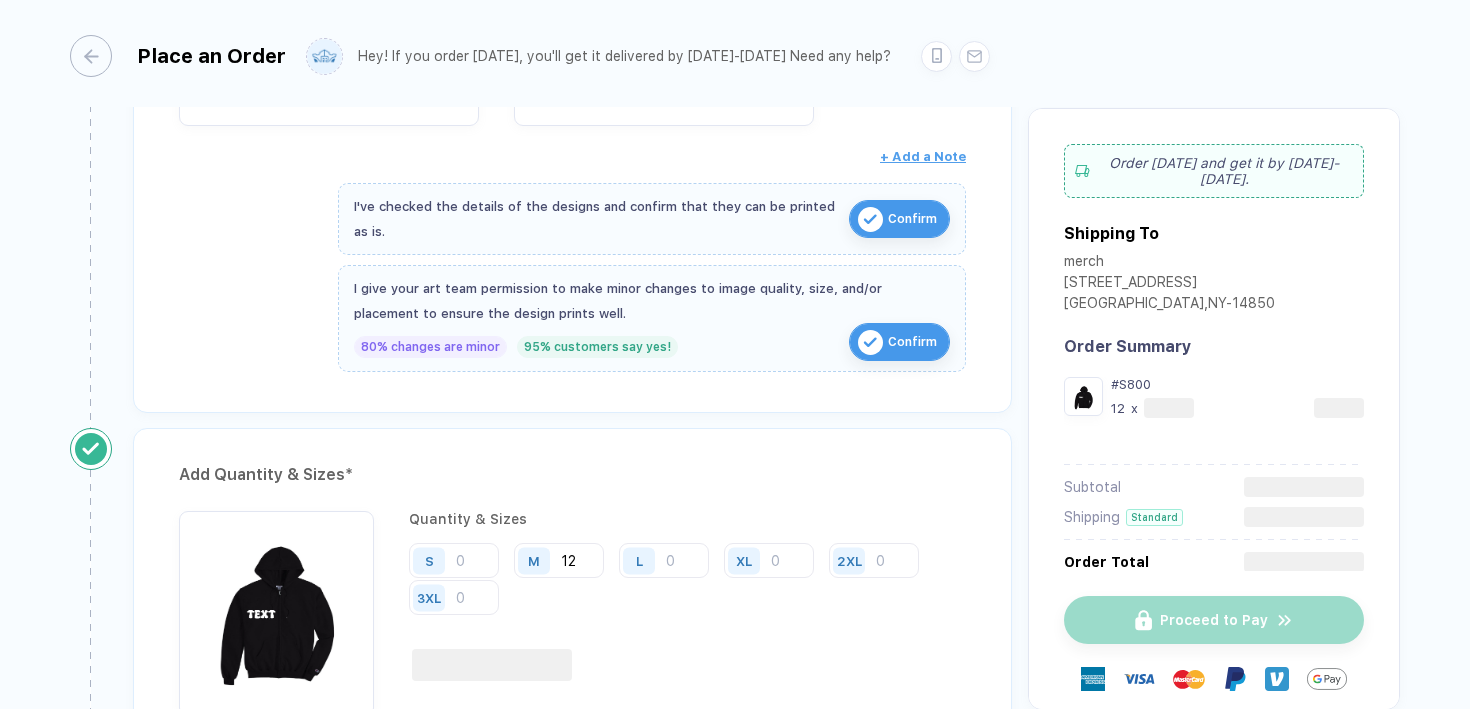 type on "12" 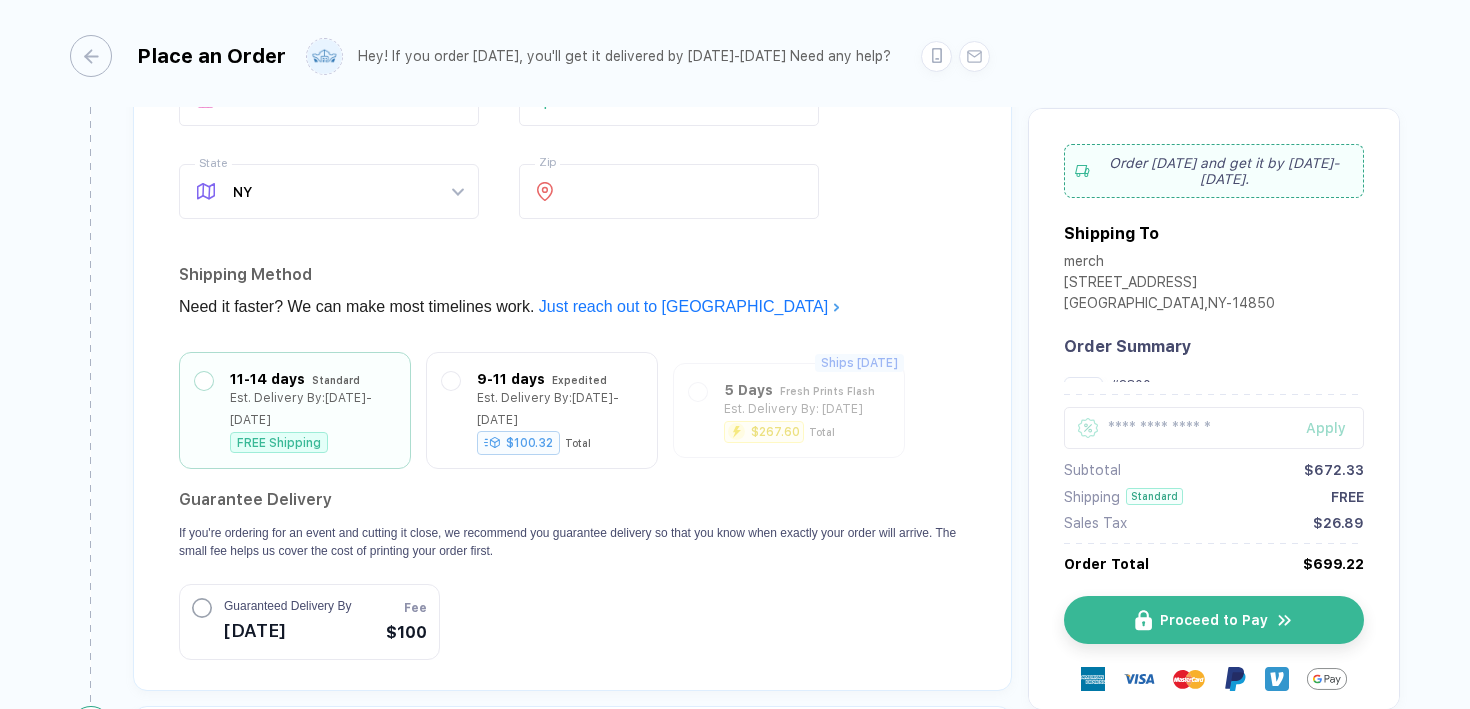scroll, scrollTop: 1379, scrollLeft: 0, axis: vertical 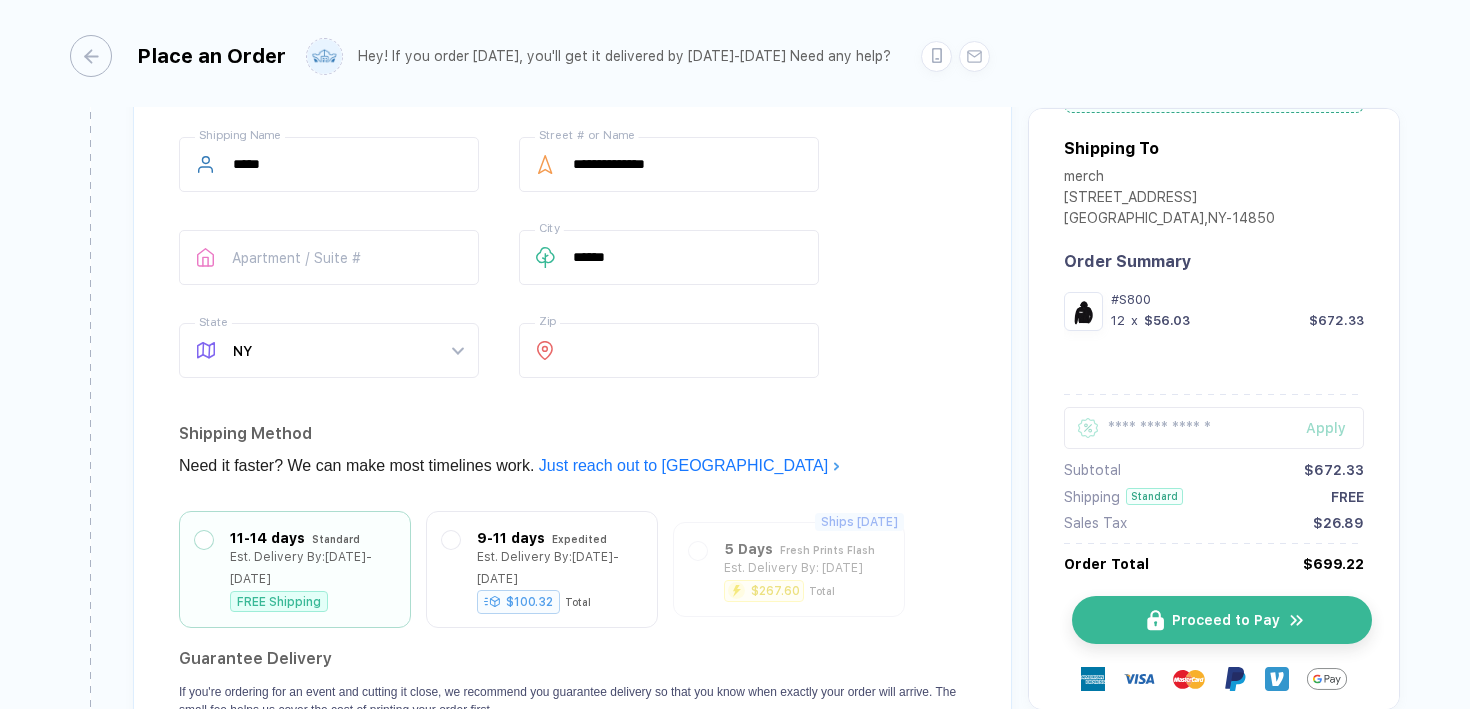 click at bounding box center [1155, 620] 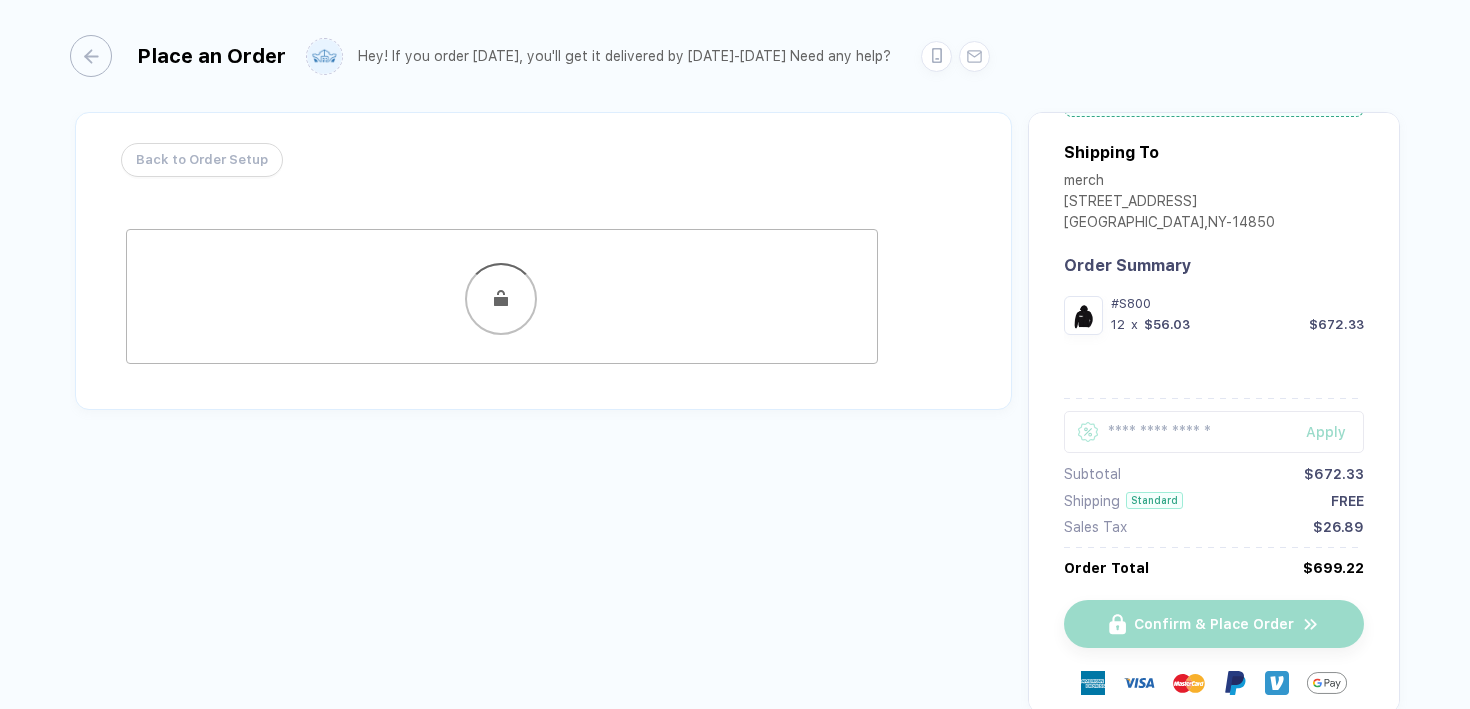 scroll, scrollTop: 0, scrollLeft: 0, axis: both 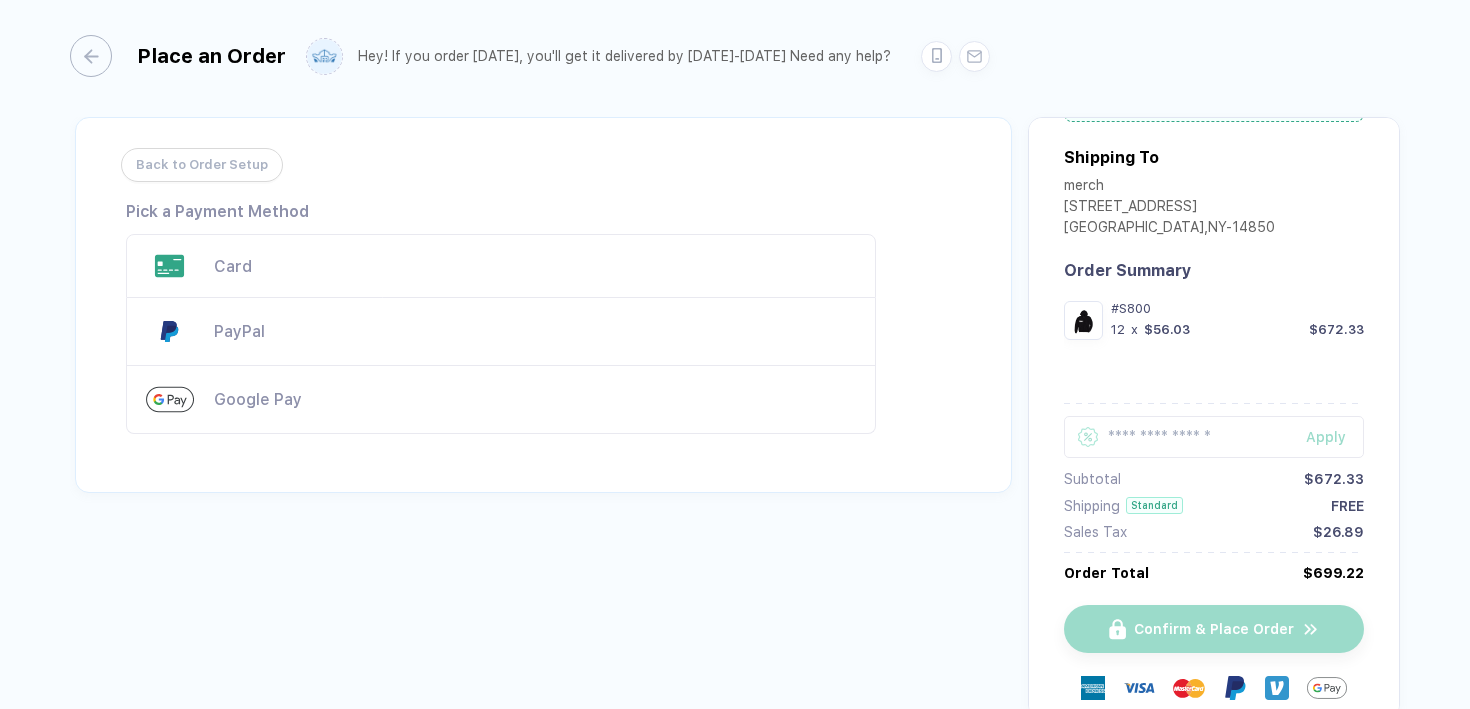 click on "Google Pay" at bounding box center [535, 399] 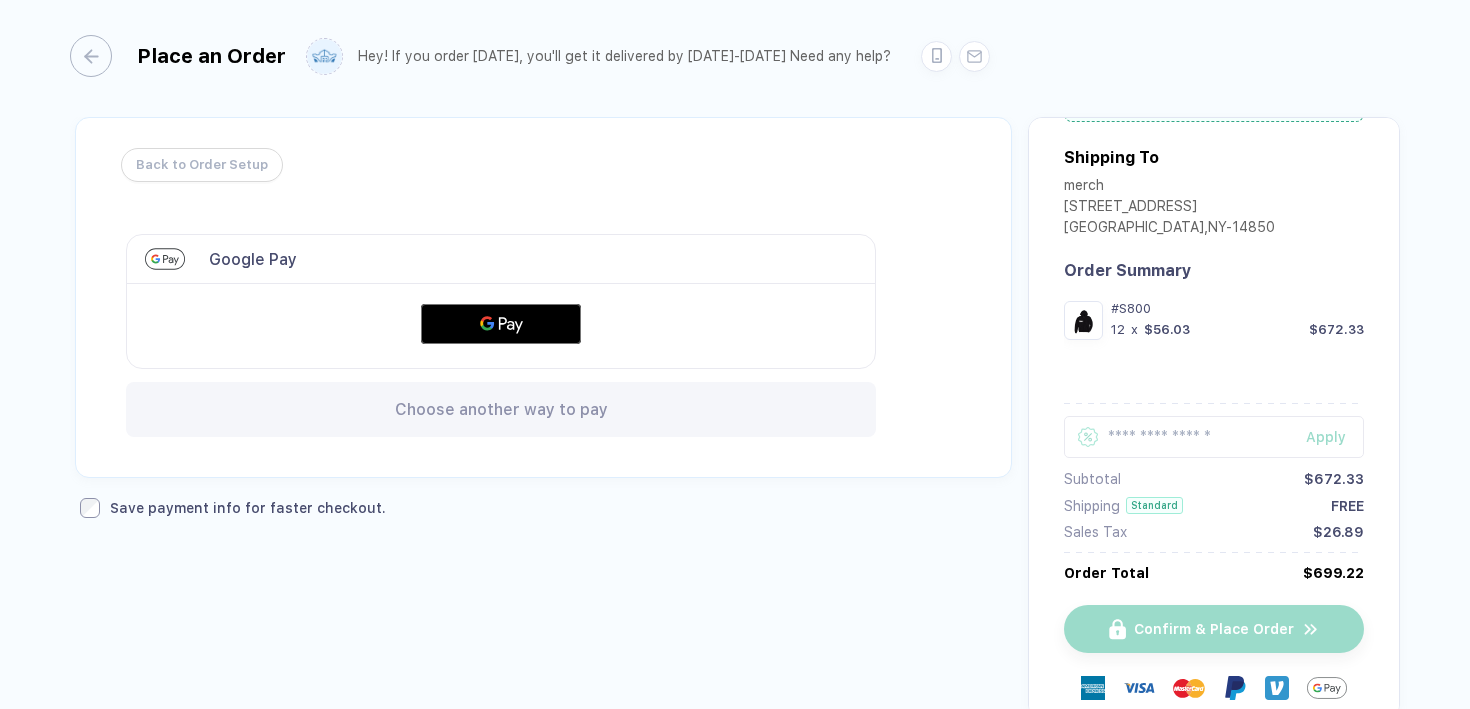 click on "Save payment info for faster checkout." at bounding box center [248, 508] 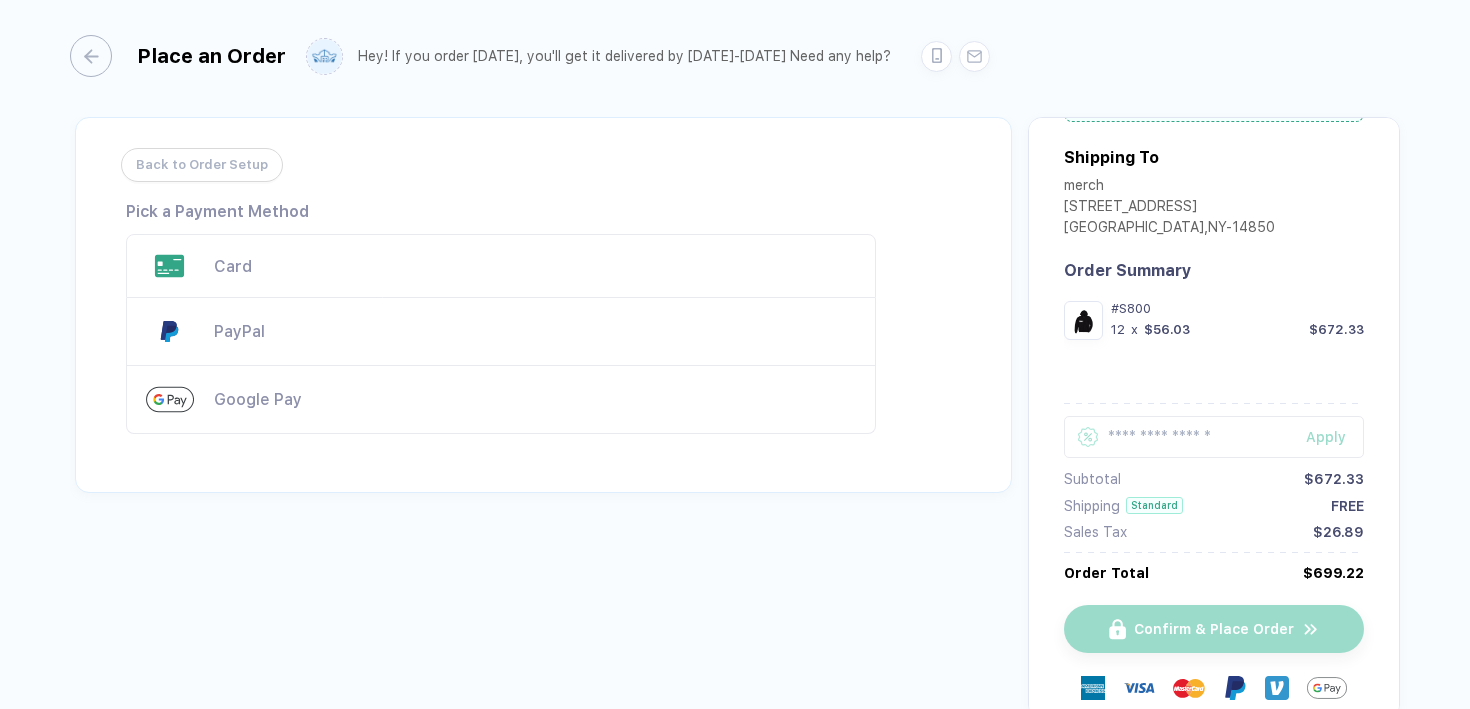 click on "Google Pay" at bounding box center (501, 400) 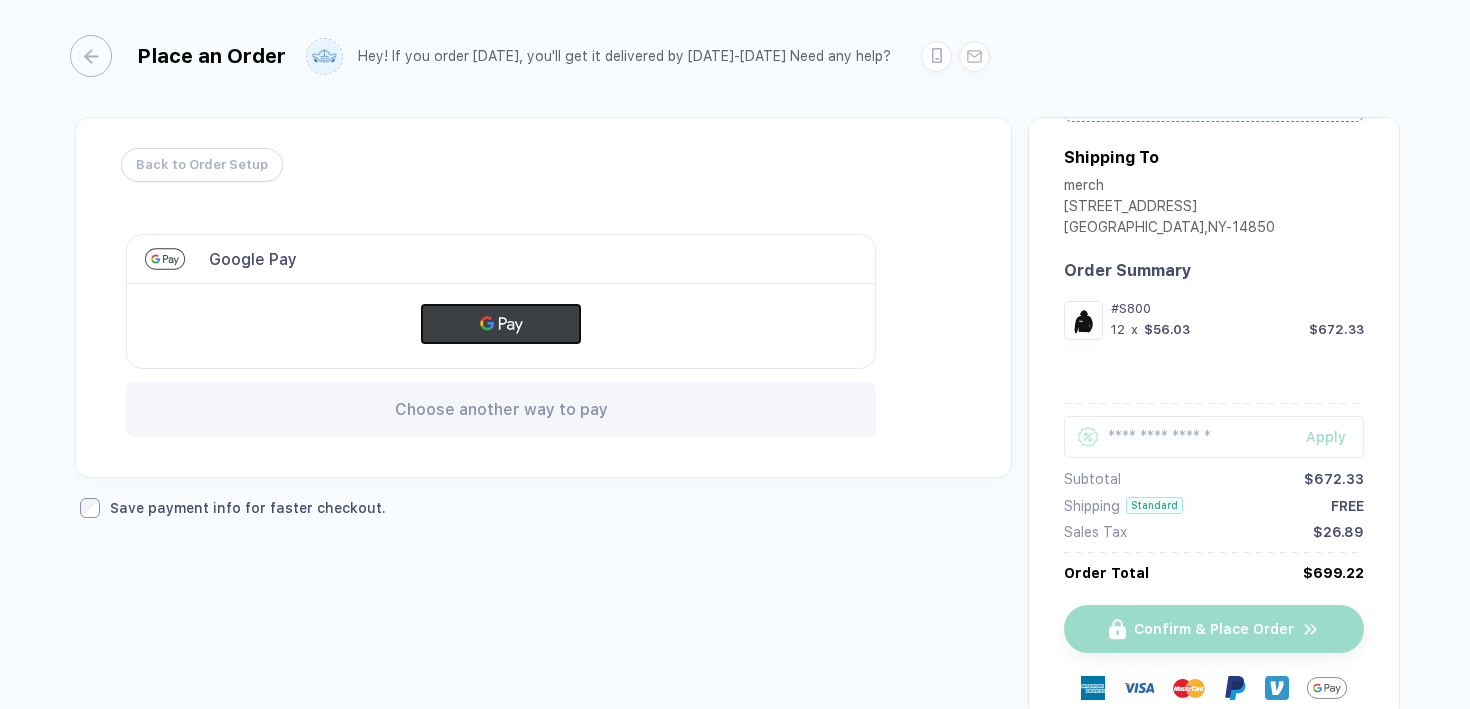 click at bounding box center (501, 324) 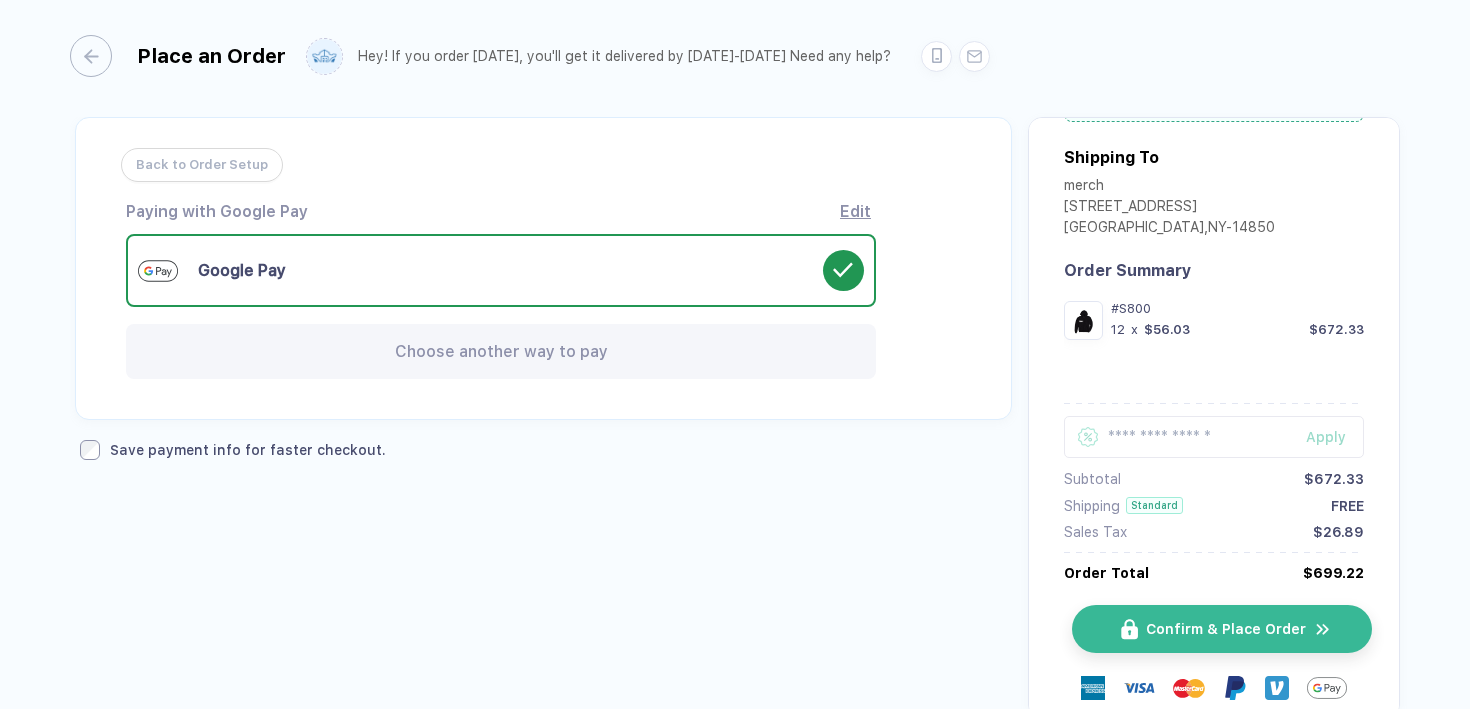 click on "Confirm & Place Order" at bounding box center (1226, 629) 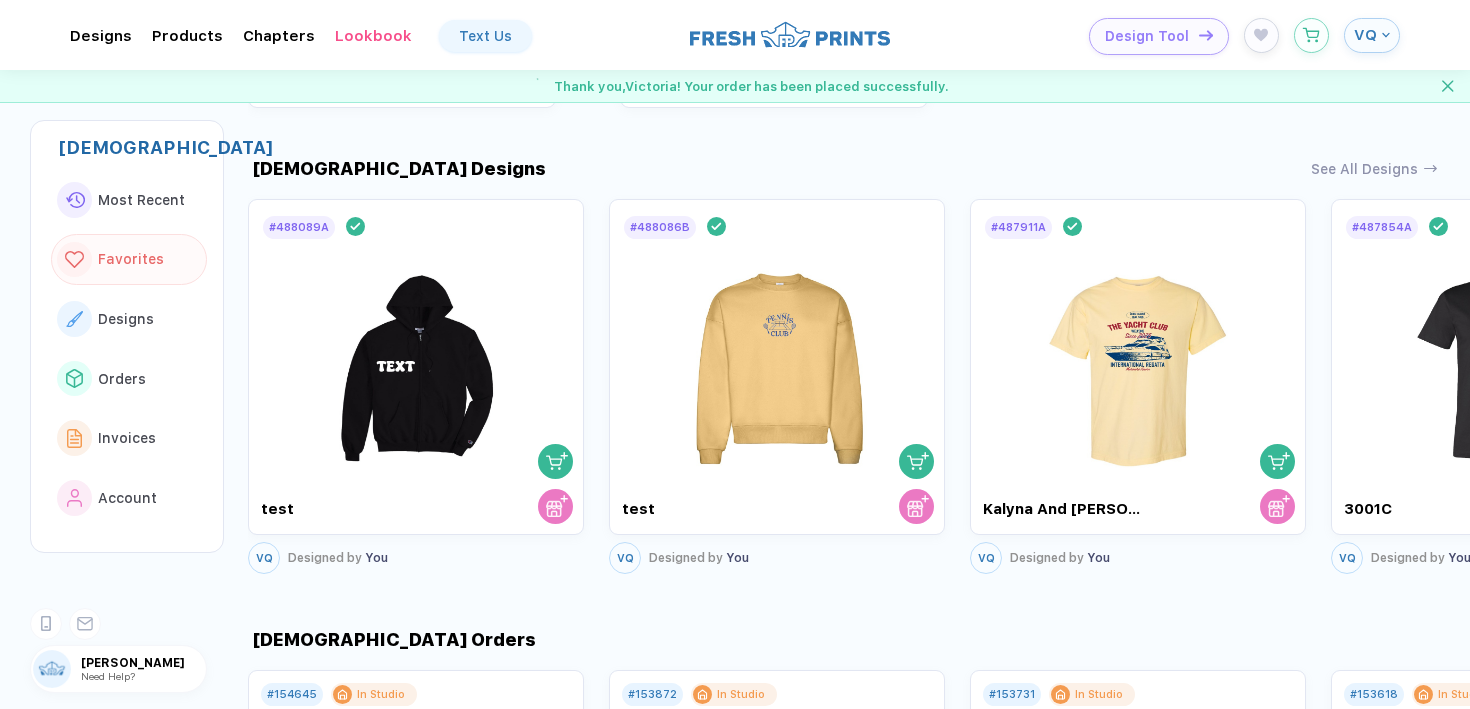 scroll, scrollTop: 861, scrollLeft: 0, axis: vertical 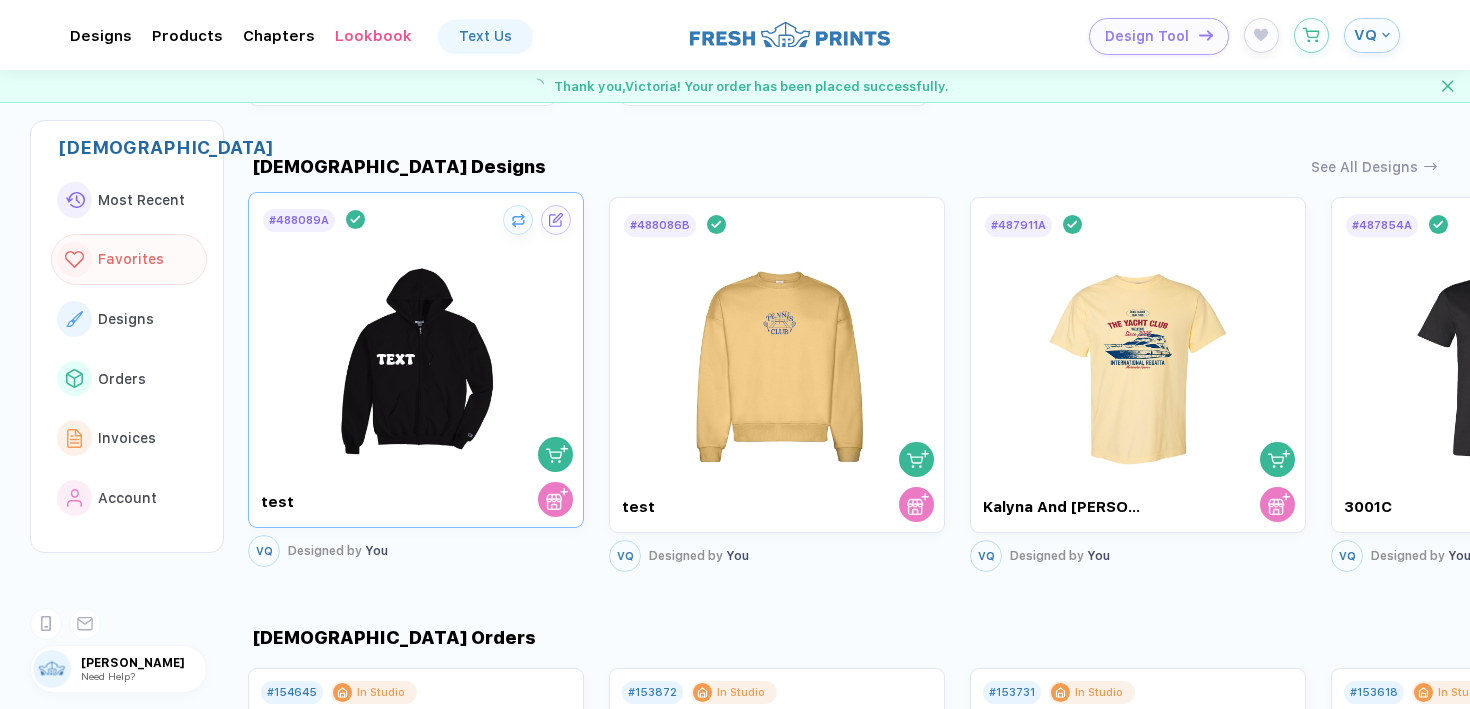 click at bounding box center (416, 351) 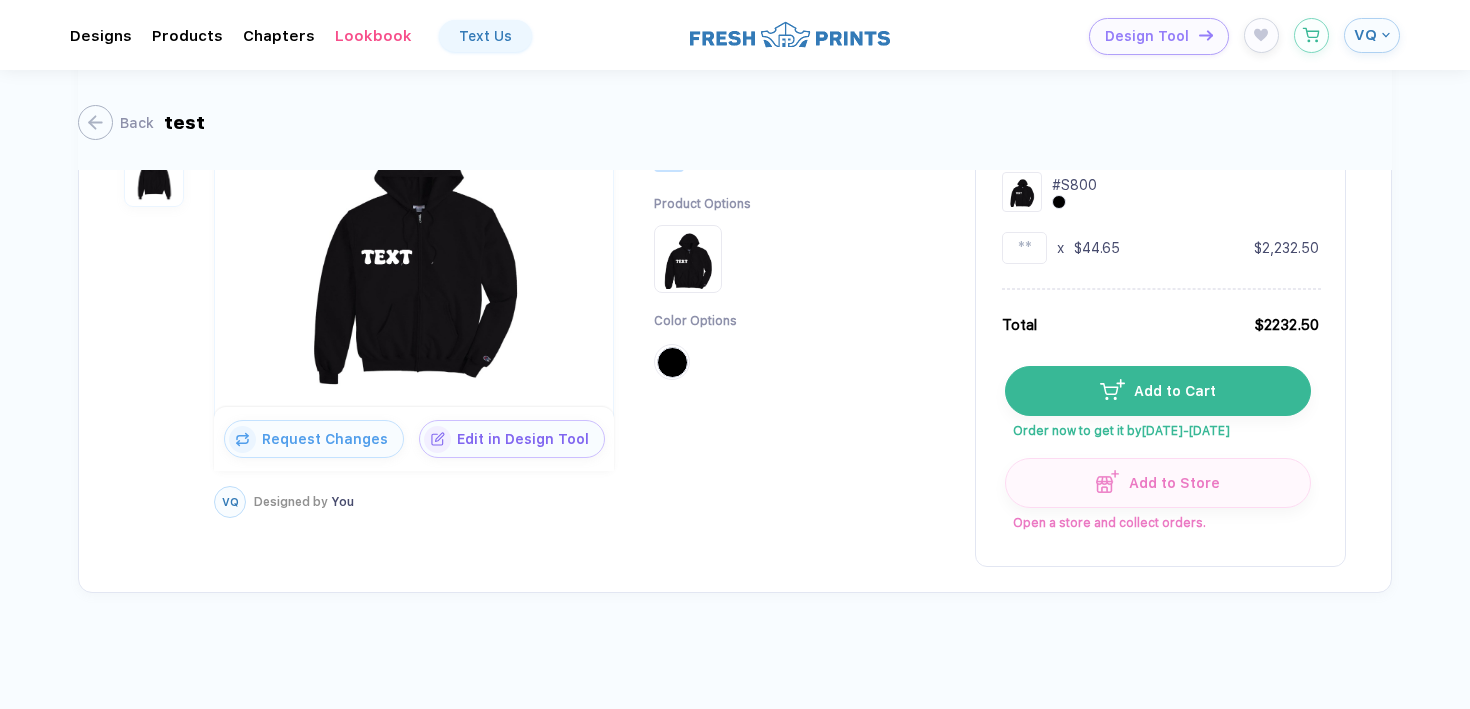 scroll, scrollTop: 213, scrollLeft: 0, axis: vertical 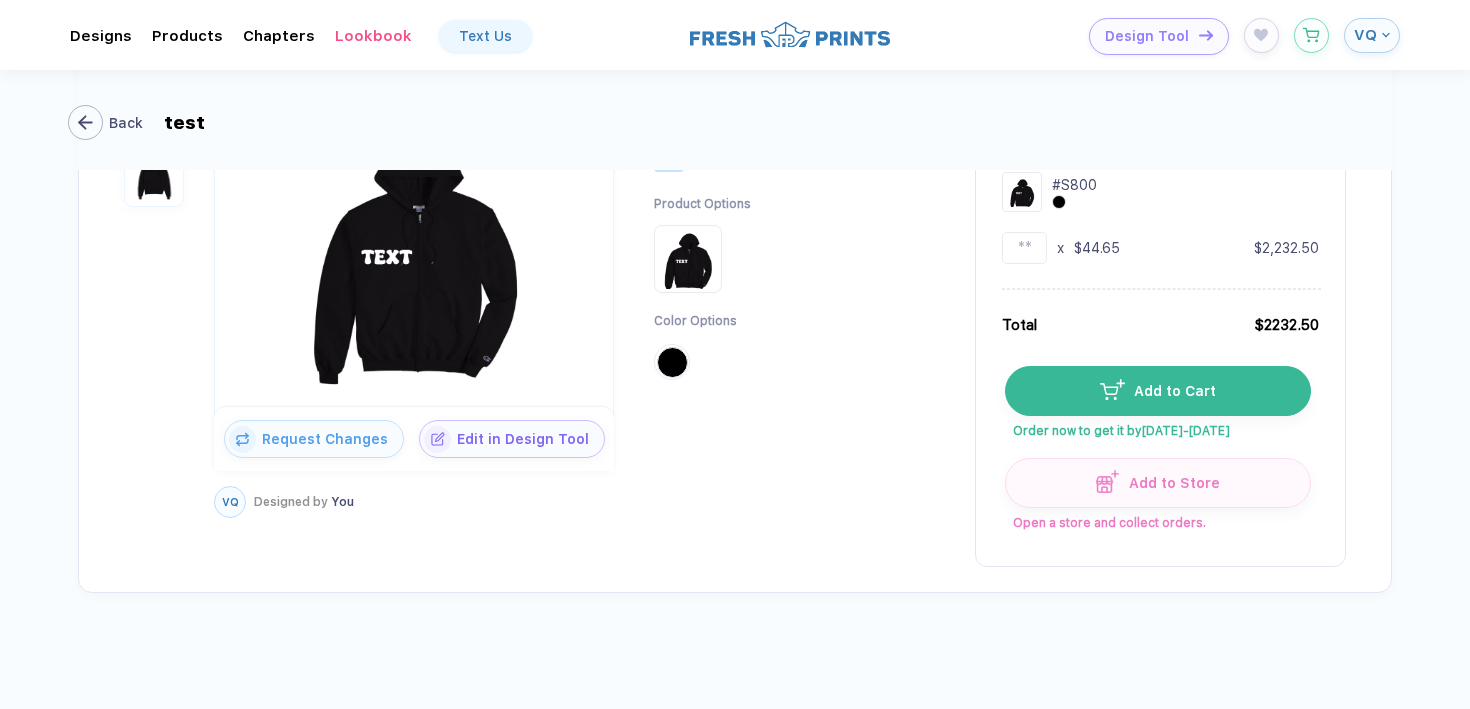 click on "Back" at bounding box center [110, 122] 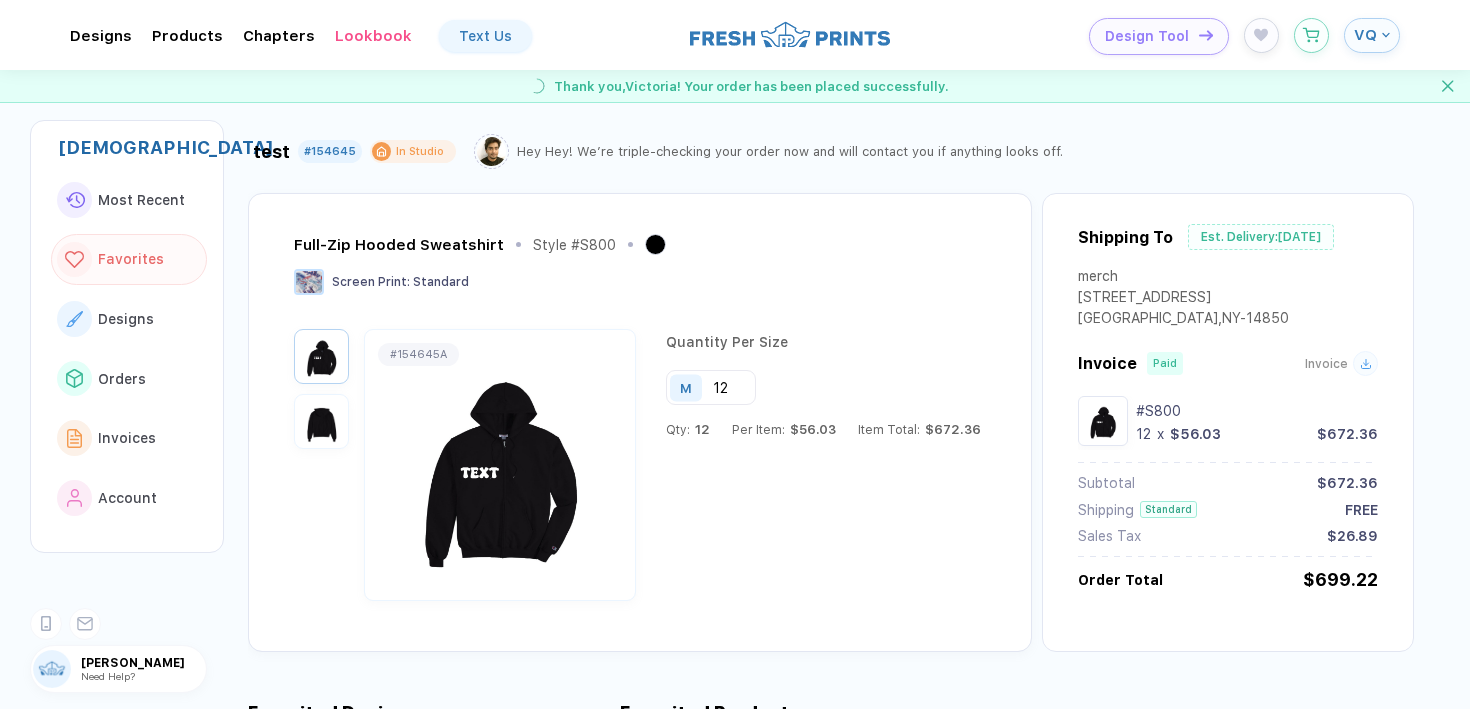 click on "Full-Zip Hooded Sweatshirt Style # S800 Screen Print : Standard # 154645A Quantity Per Size M 12 Qty: 12 Per Item: $56.03 Item Total: $672.36" at bounding box center (640, 422) 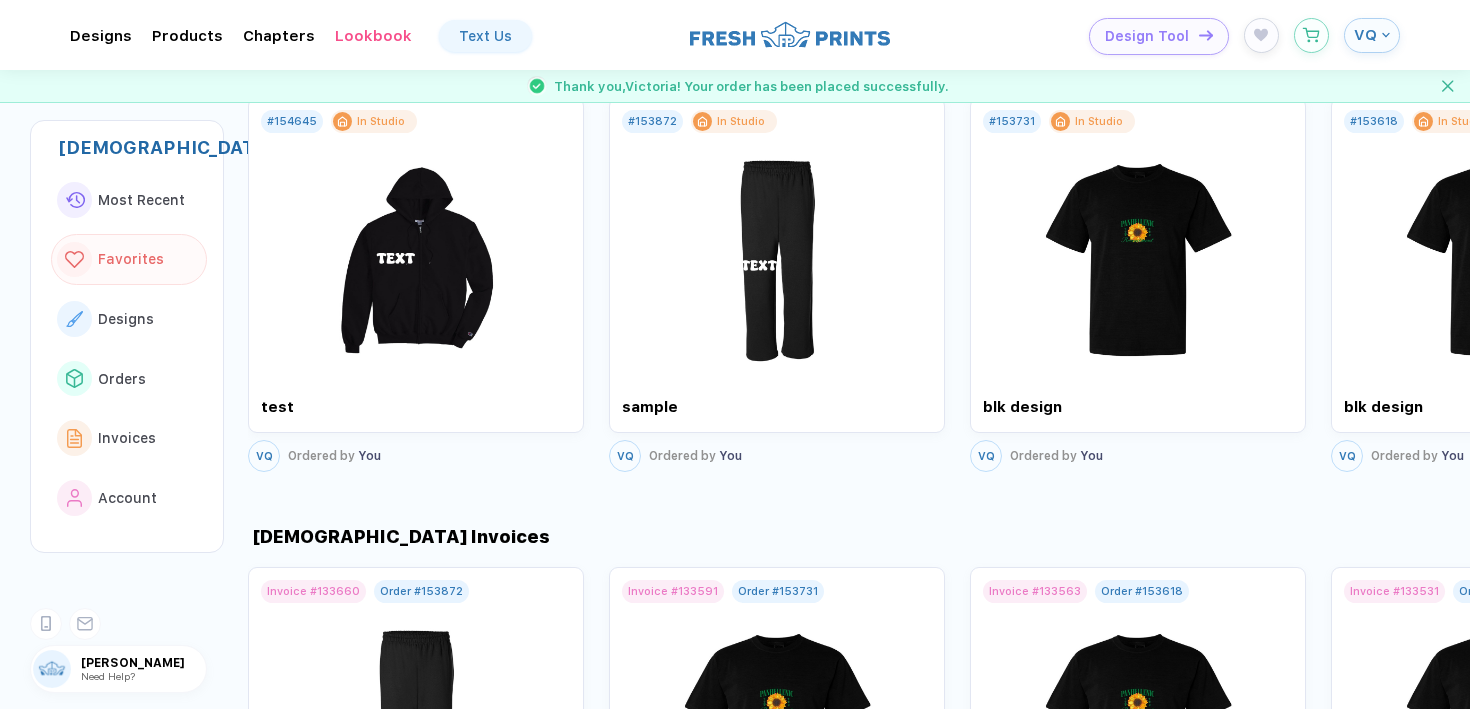 scroll, scrollTop: 1438, scrollLeft: 0, axis: vertical 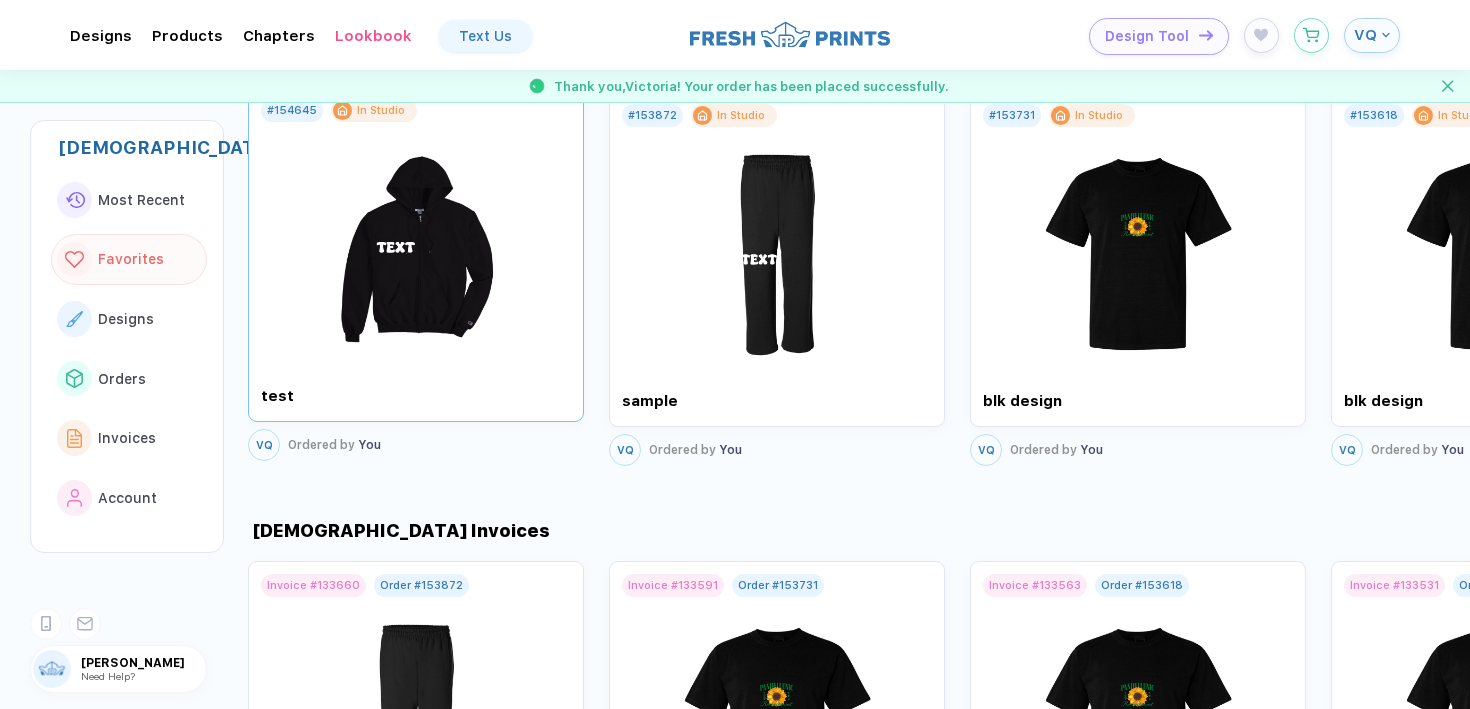 click at bounding box center (416, 239) 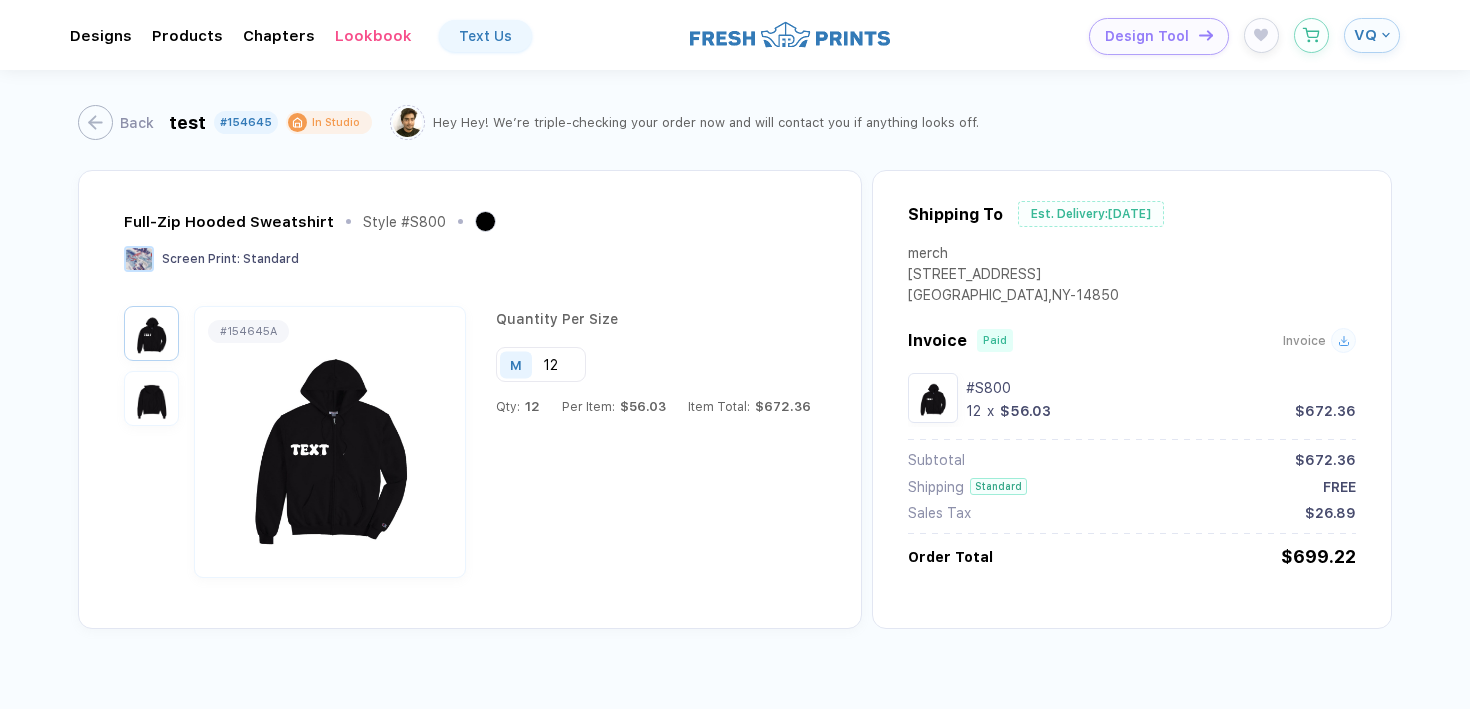 click on "Full-Zip Hooded Sweatshirt Style # S800 Screen Print : Standard # 154645A Quantity Per Size M 12 Qty: 12 Per Item: $56.03 Item Total: $672.36" at bounding box center [470, 399] 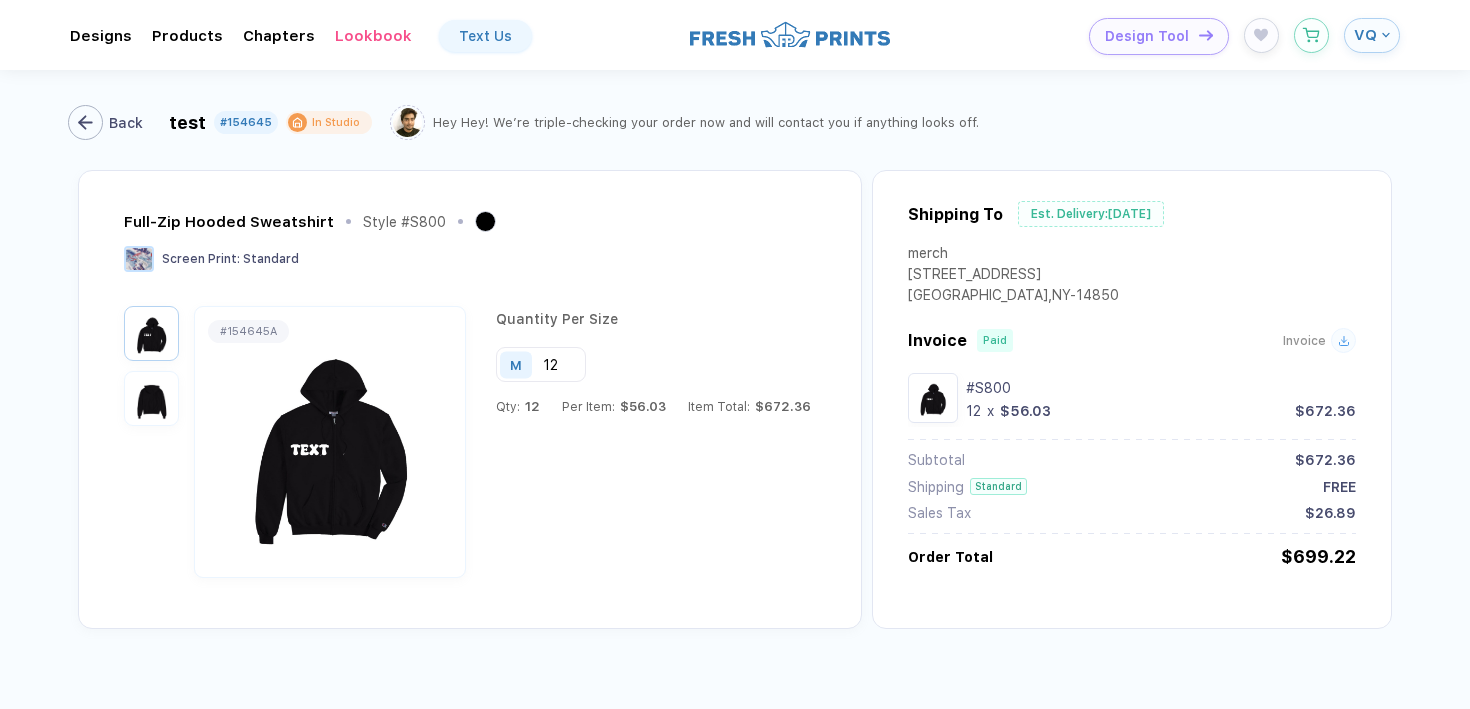 click on "Back" at bounding box center (110, 122) 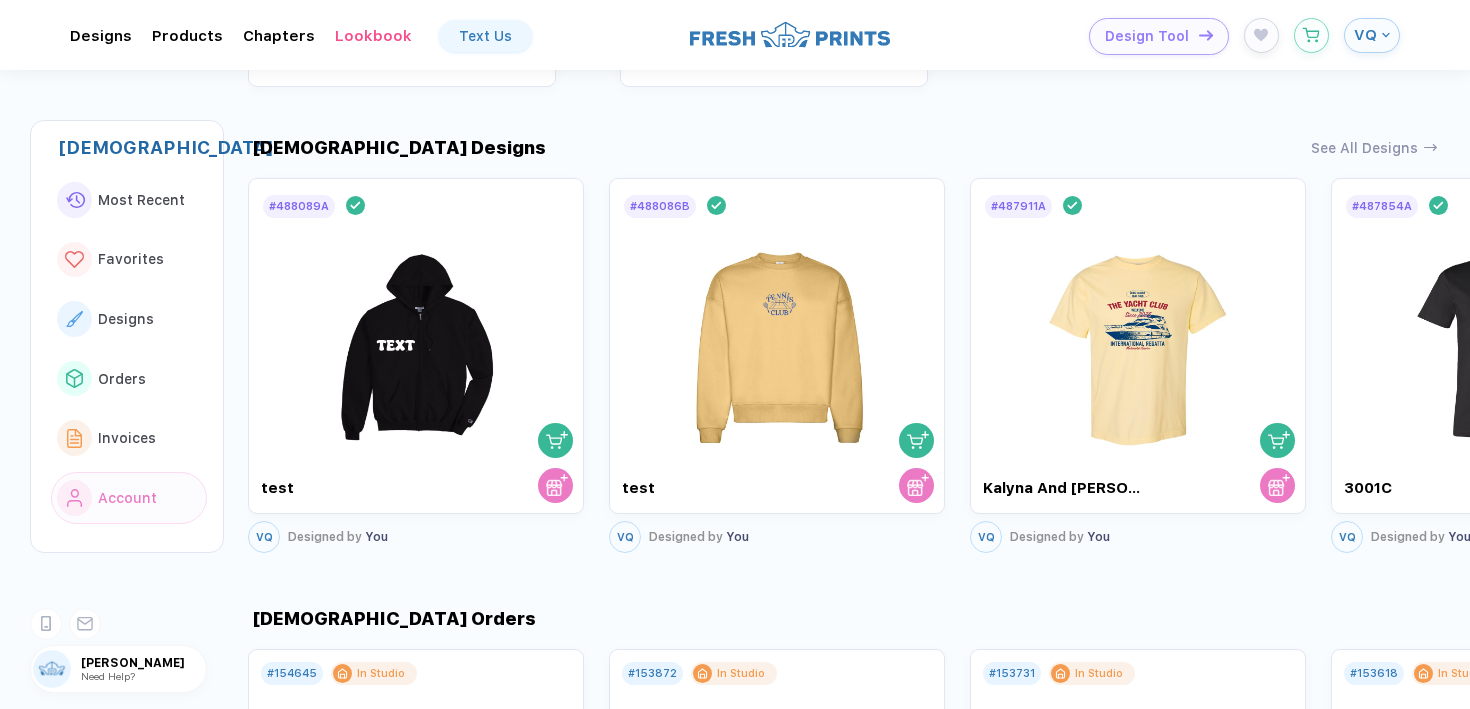 scroll, scrollTop: 886, scrollLeft: 0, axis: vertical 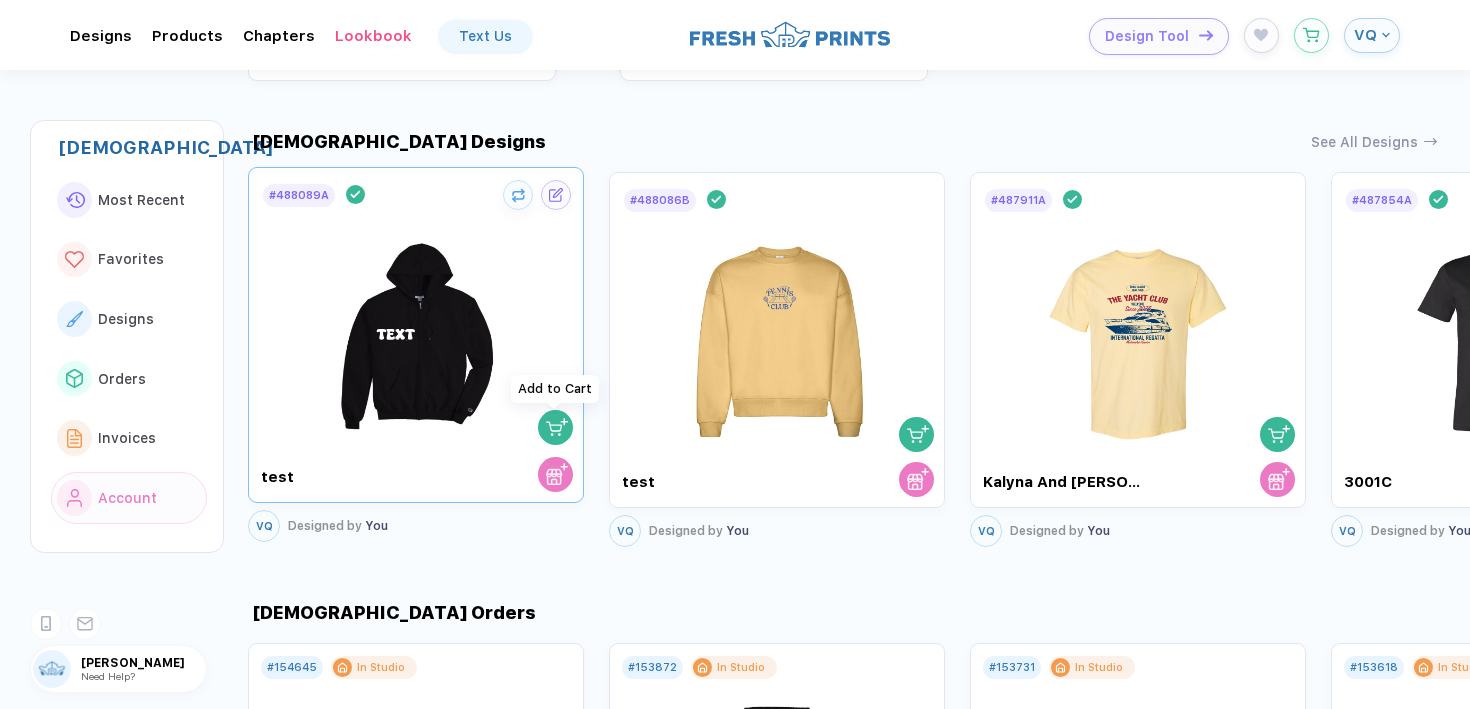 click at bounding box center (557, 427) 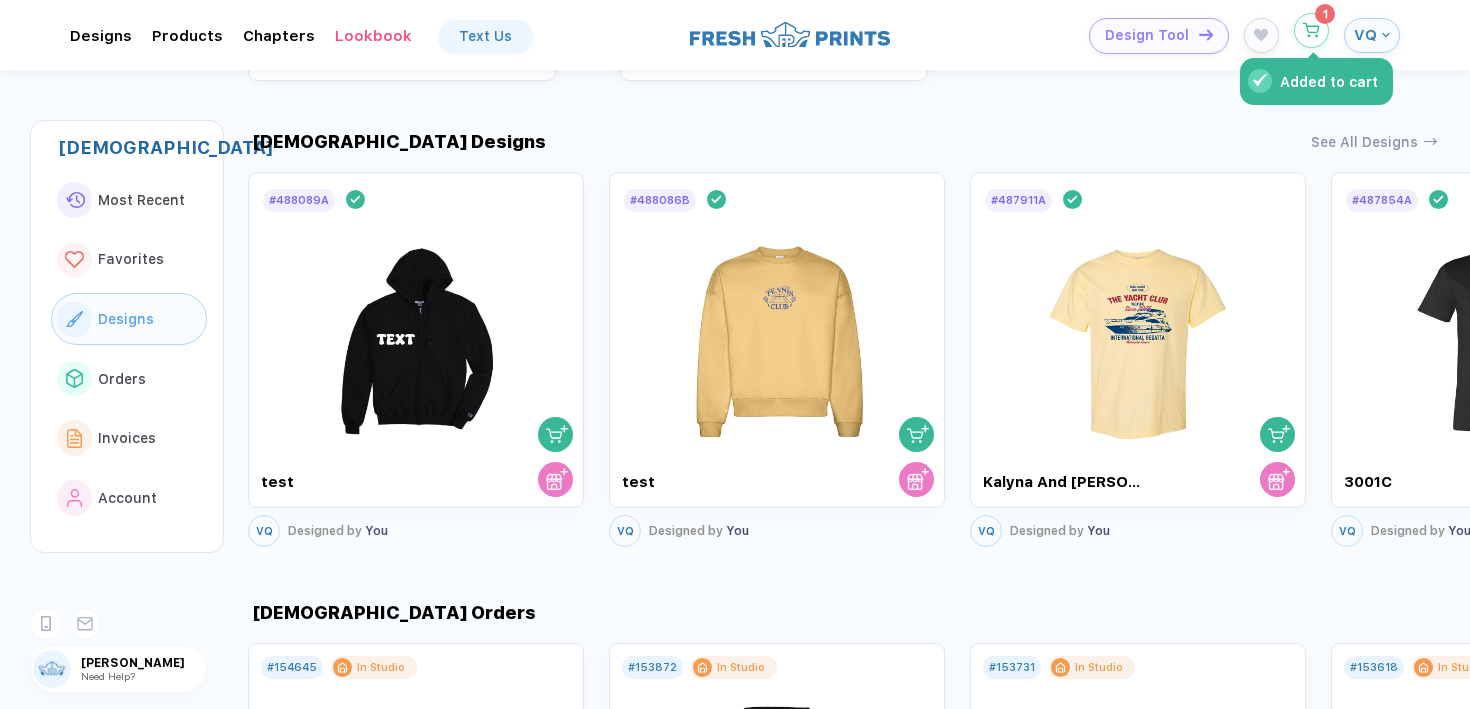 click 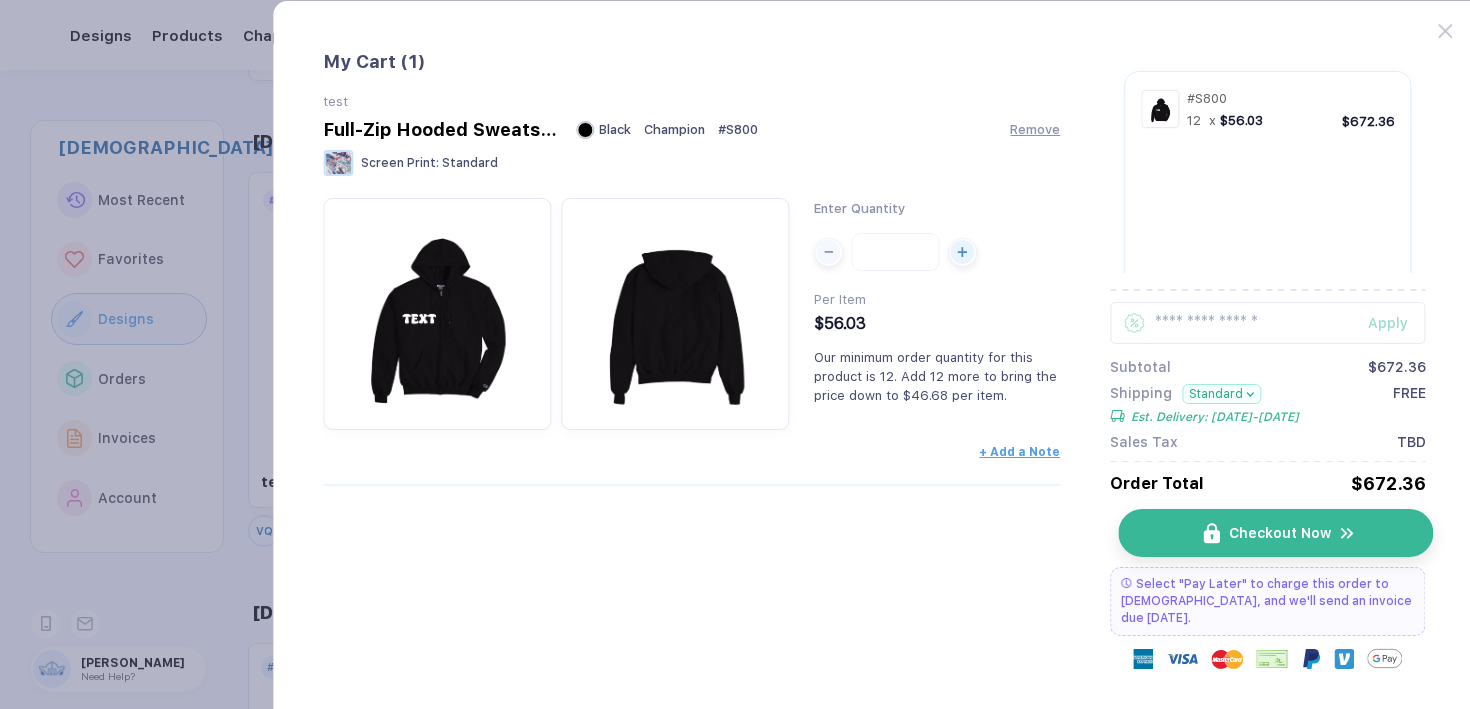 click on "Checkout Now" at bounding box center (1275, 533) 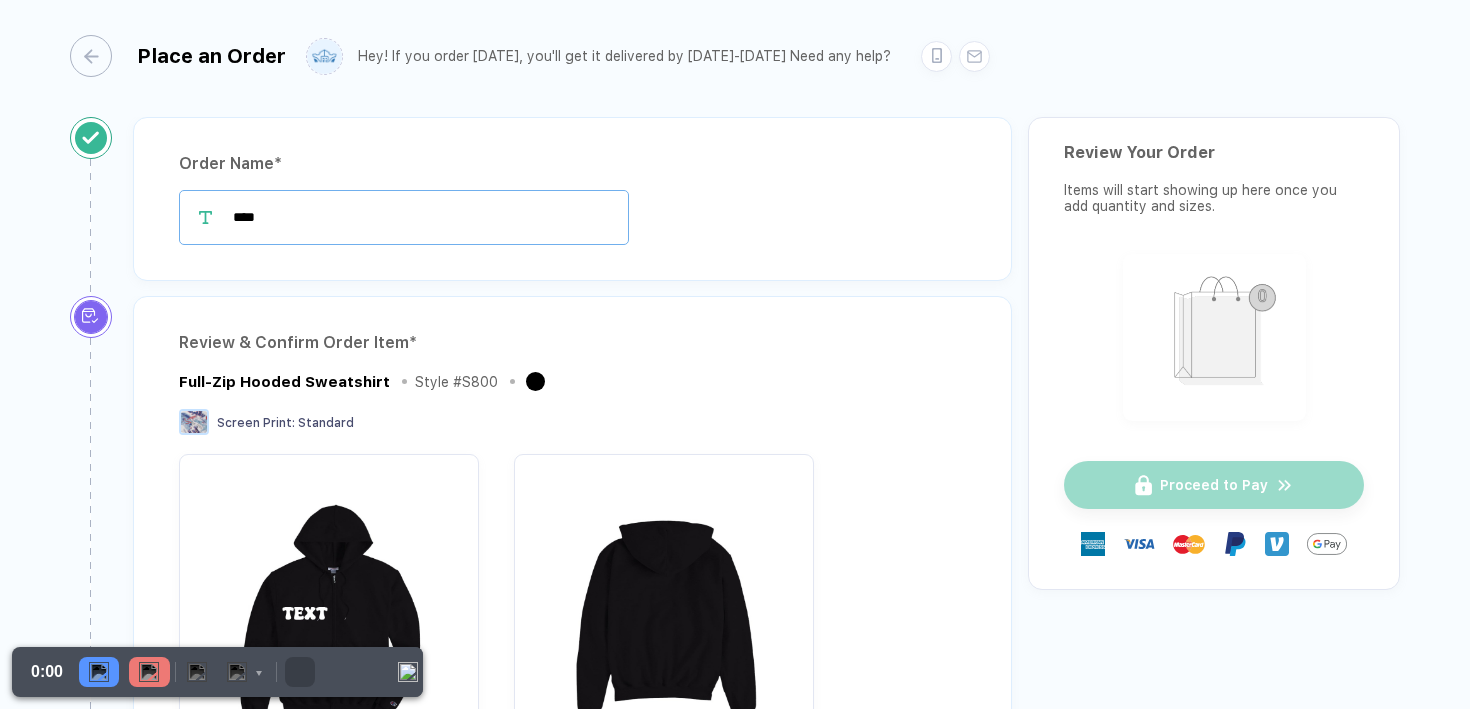 click on "****" at bounding box center (404, 217) 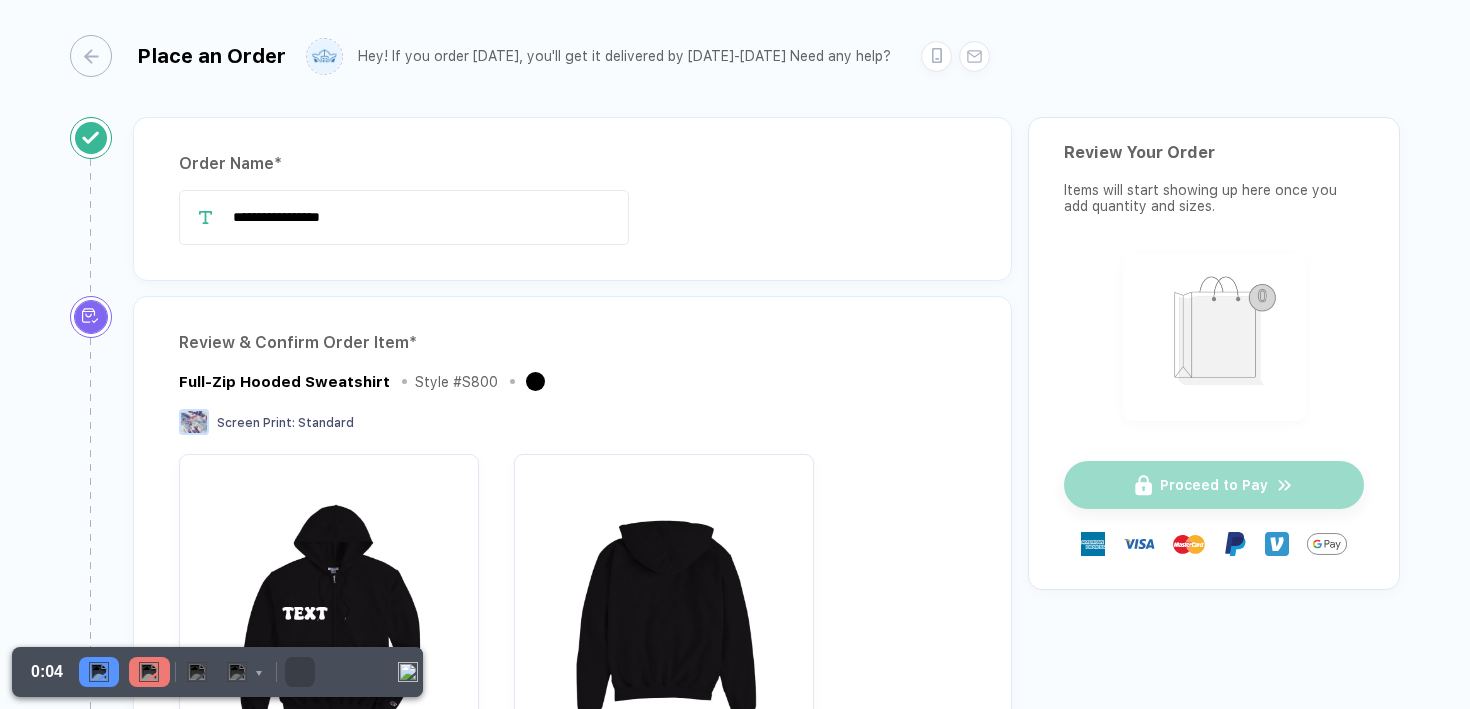 type on "**********" 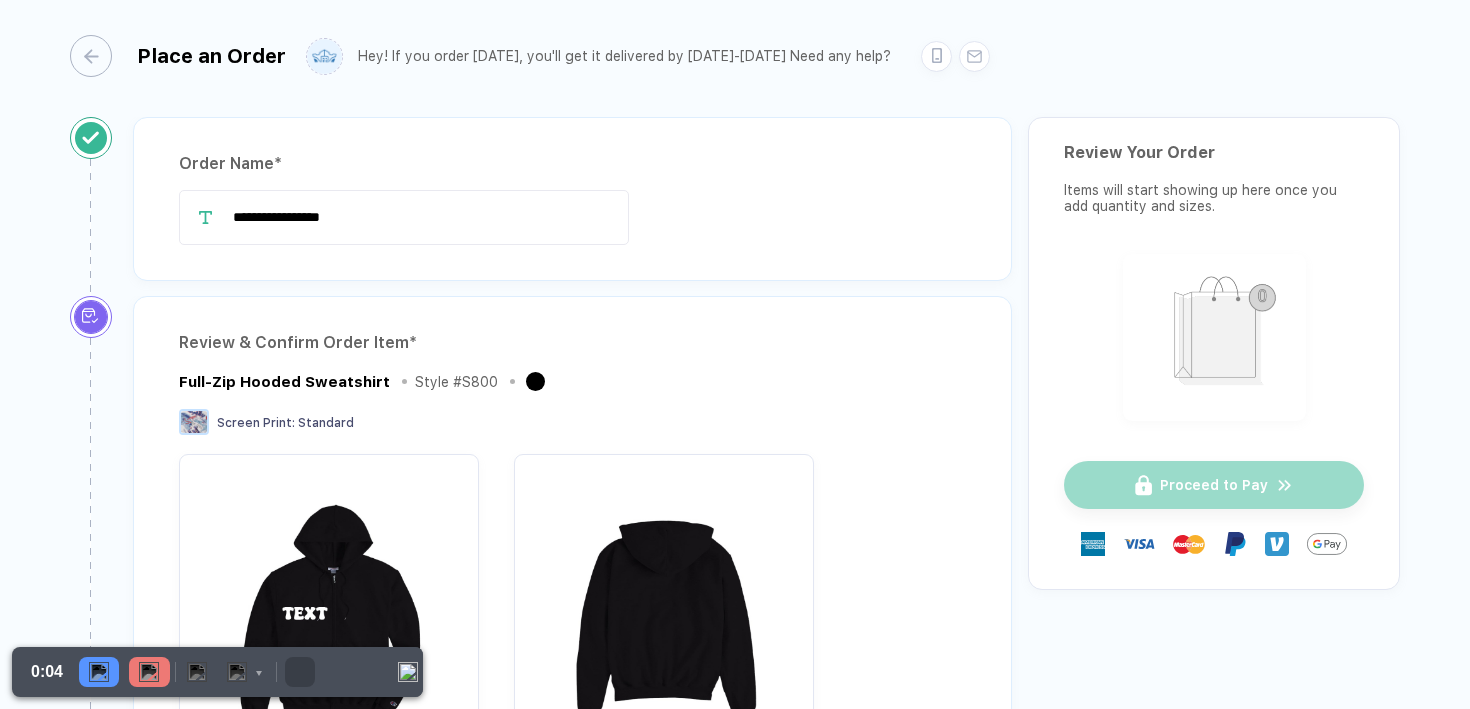 click on "**********" at bounding box center [572, 217] 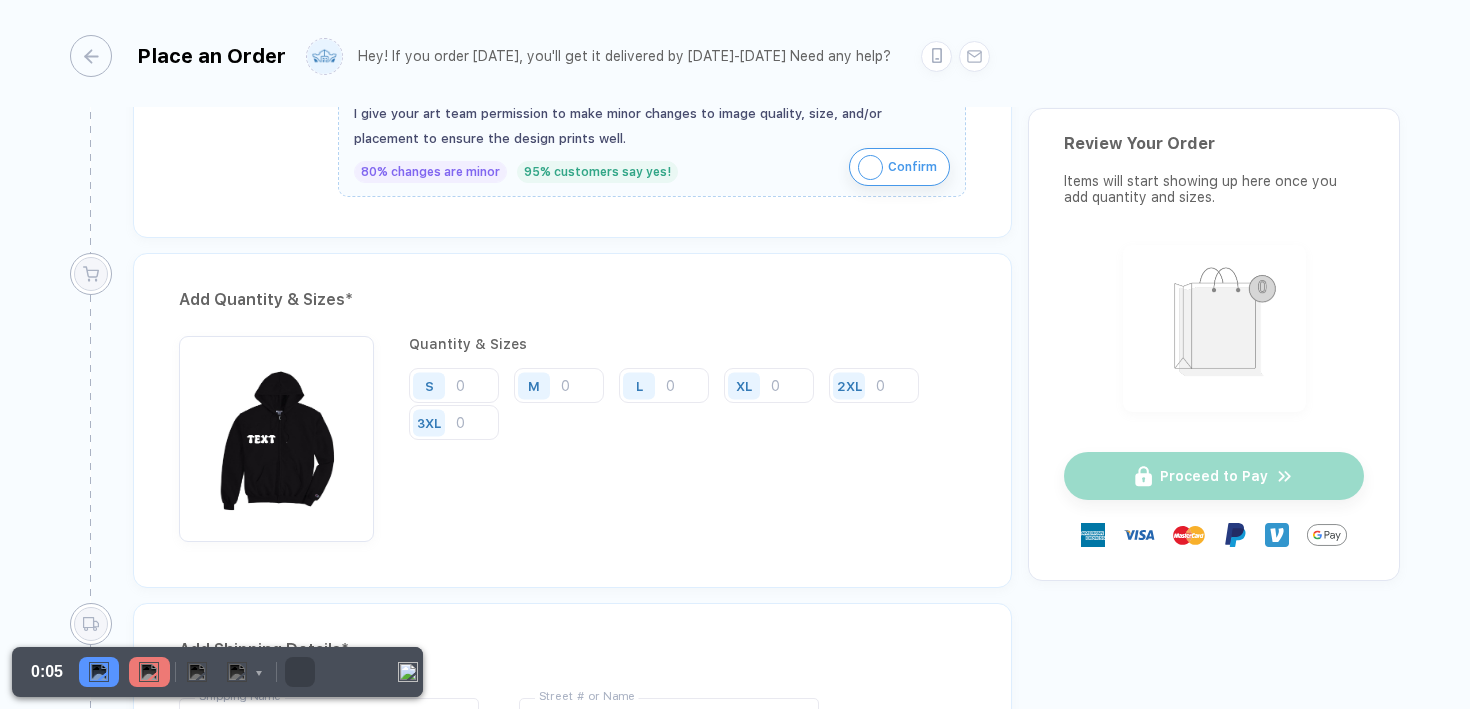 scroll, scrollTop: 837, scrollLeft: 0, axis: vertical 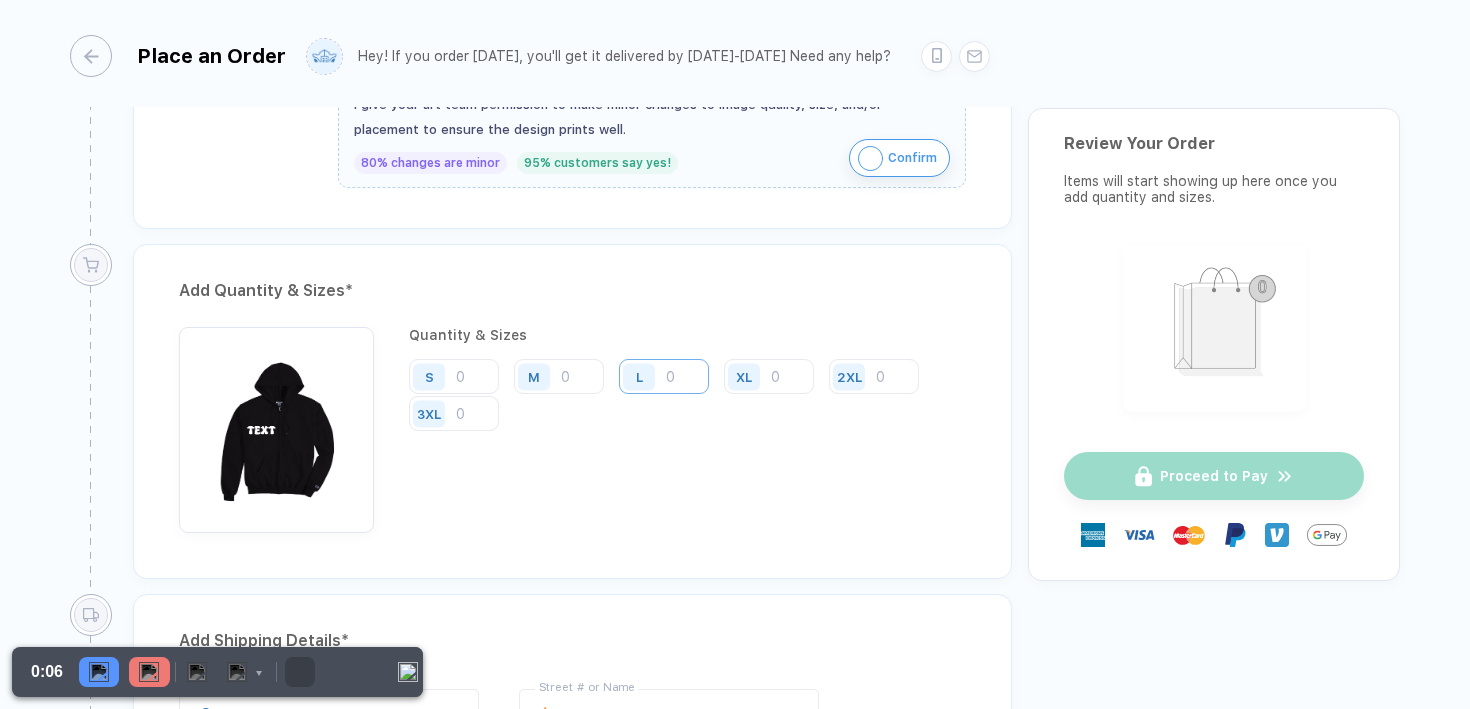 click at bounding box center (664, 376) 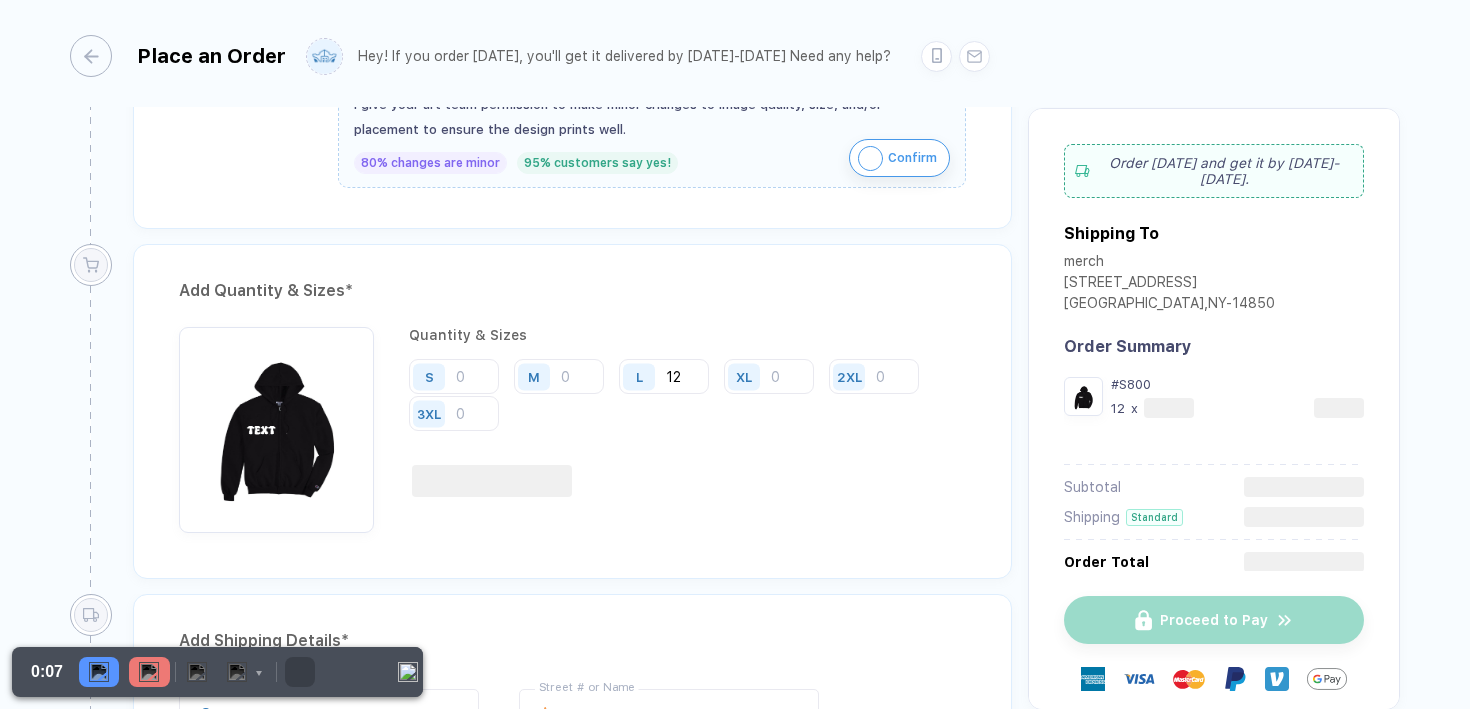 type on "12" 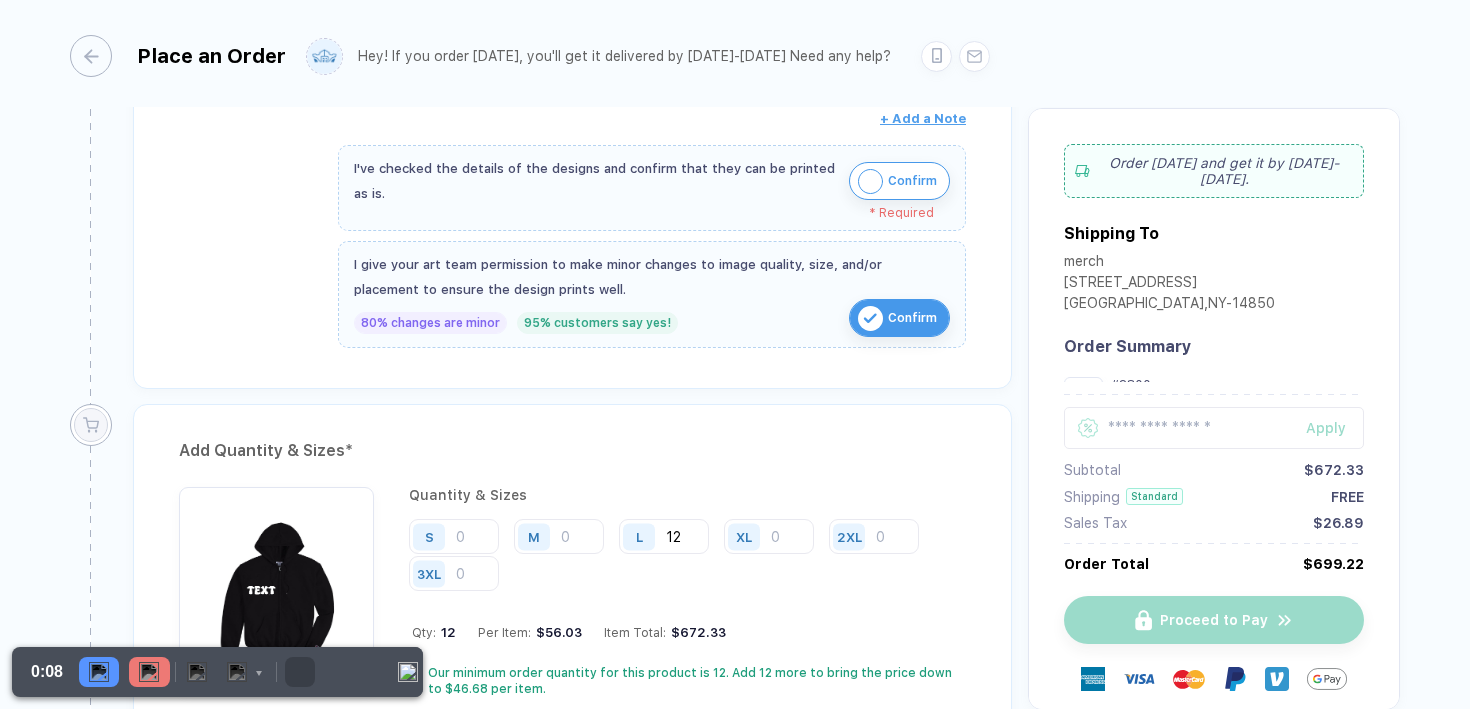 click on "Confirm" at bounding box center (912, 181) 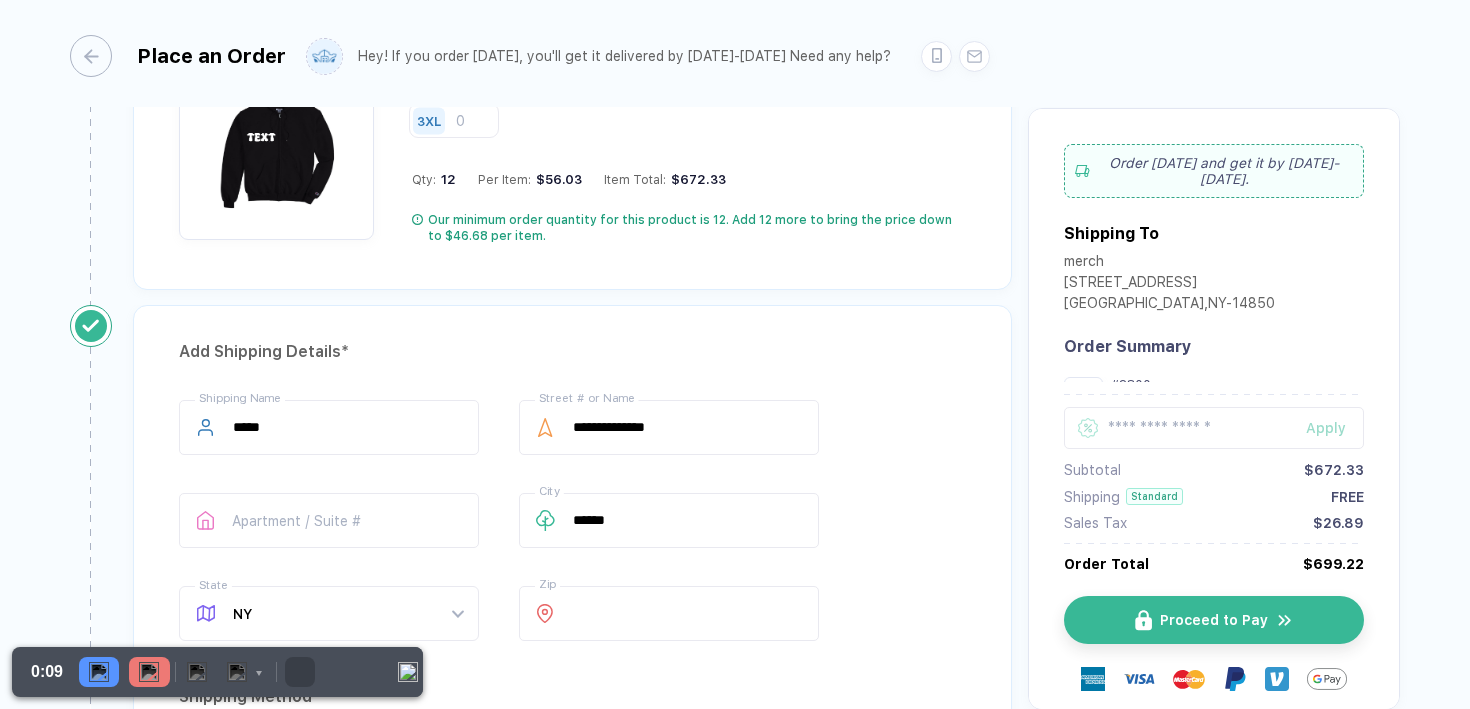 scroll, scrollTop: 1178, scrollLeft: 0, axis: vertical 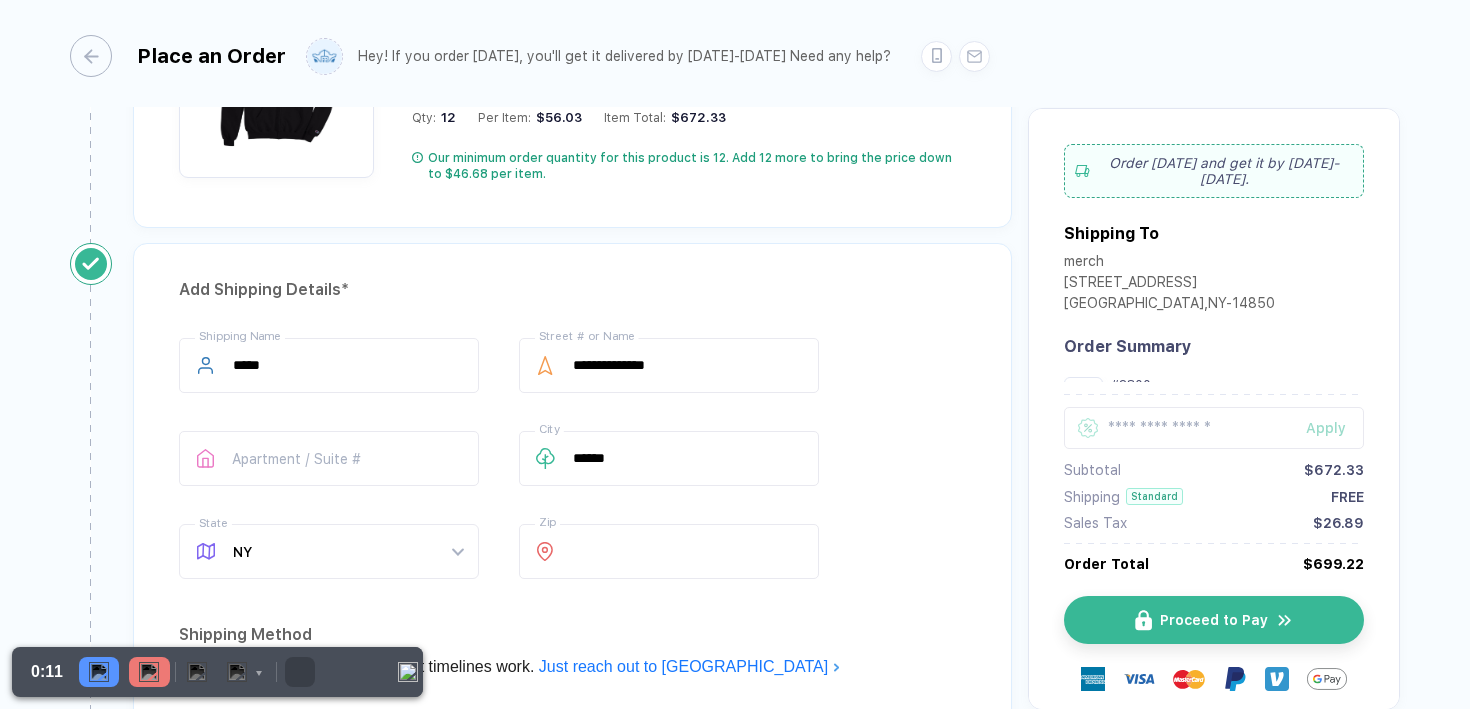 drag, startPoint x: 1251, startPoint y: 160, endPoint x: 1295, endPoint y: 160, distance: 44 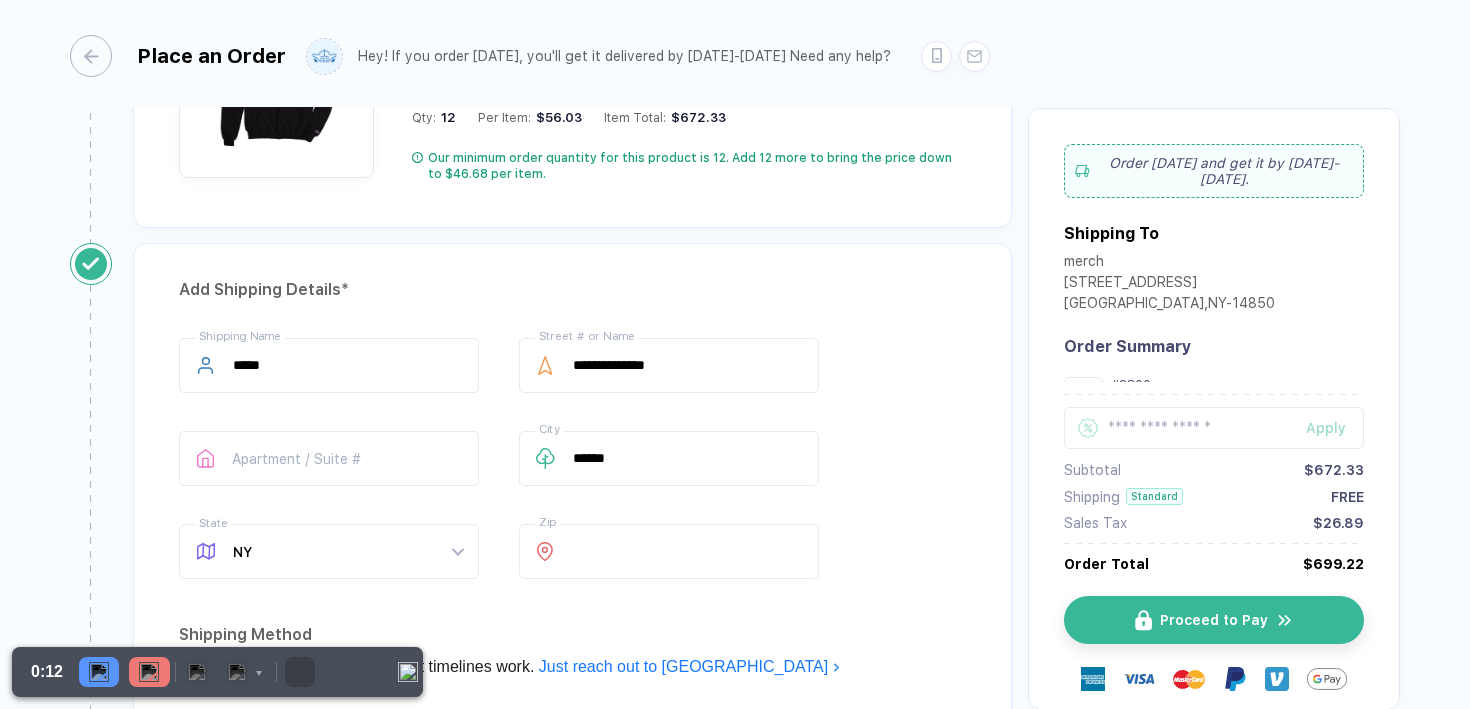 click on "**********" at bounding box center (572, 647) 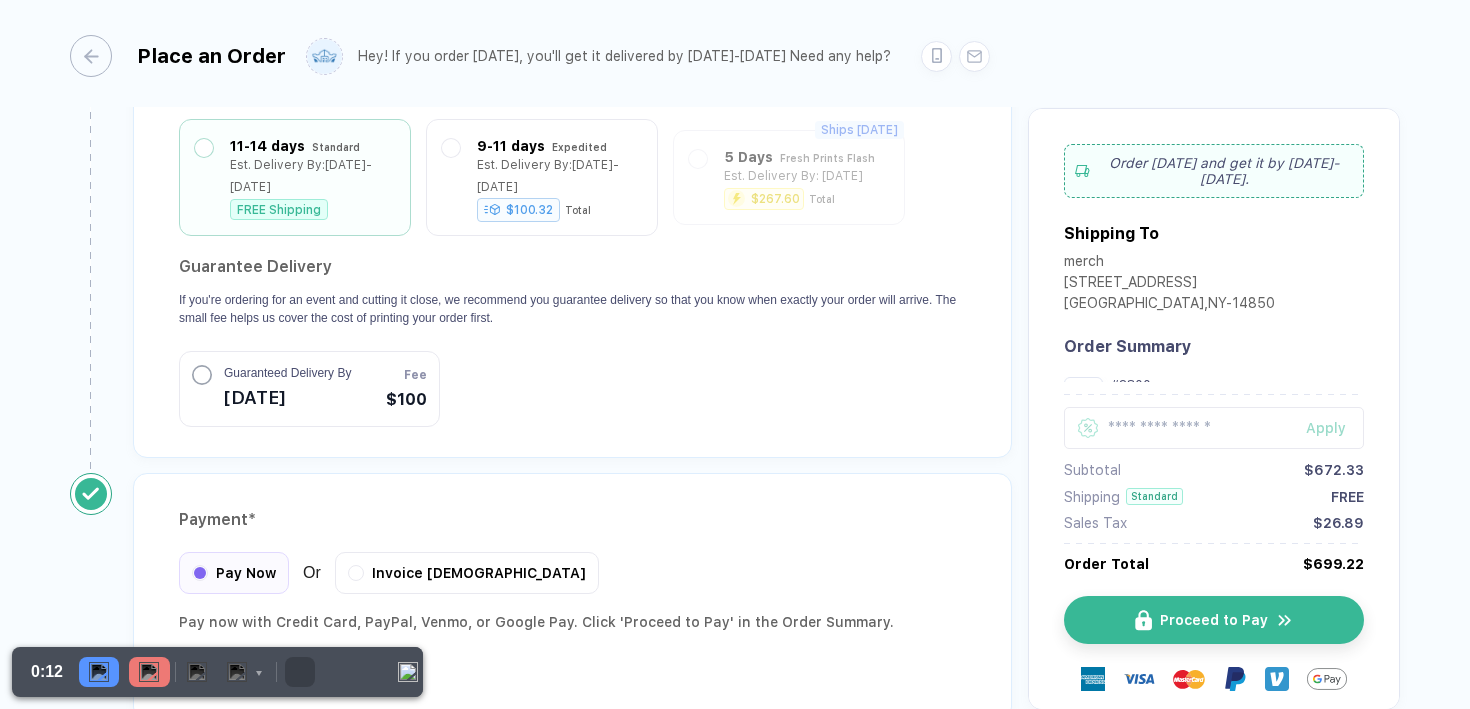 scroll, scrollTop: 1883, scrollLeft: 0, axis: vertical 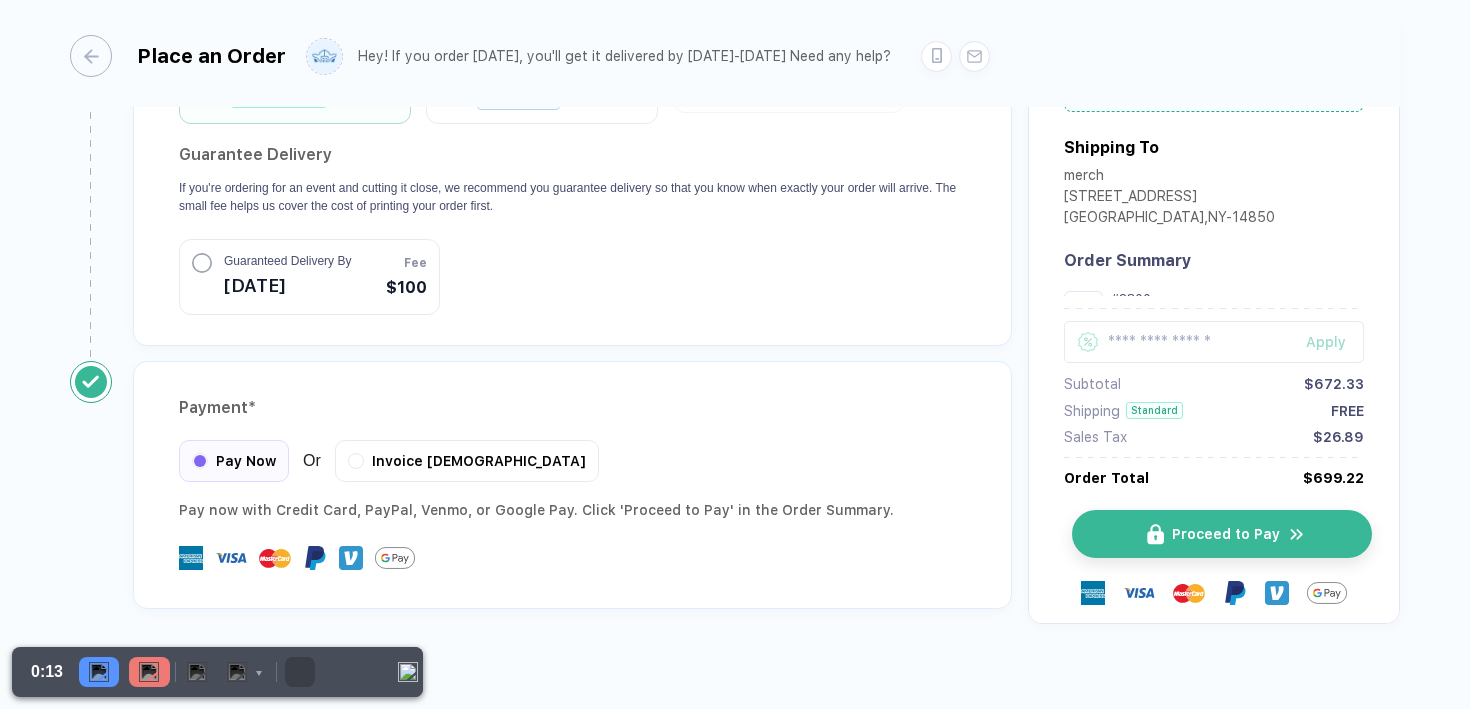 click on "Proceed to Pay" at bounding box center [1222, 534] 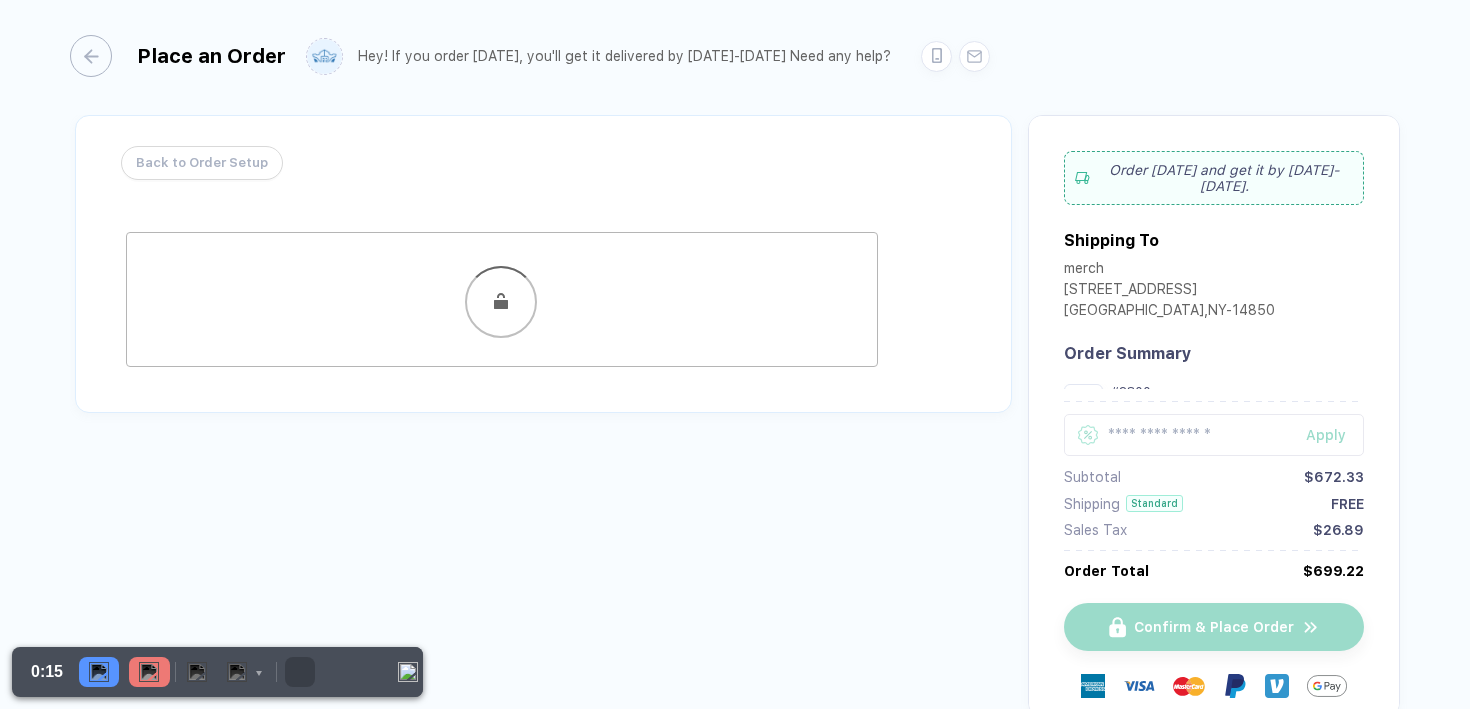 scroll, scrollTop: 0, scrollLeft: 0, axis: both 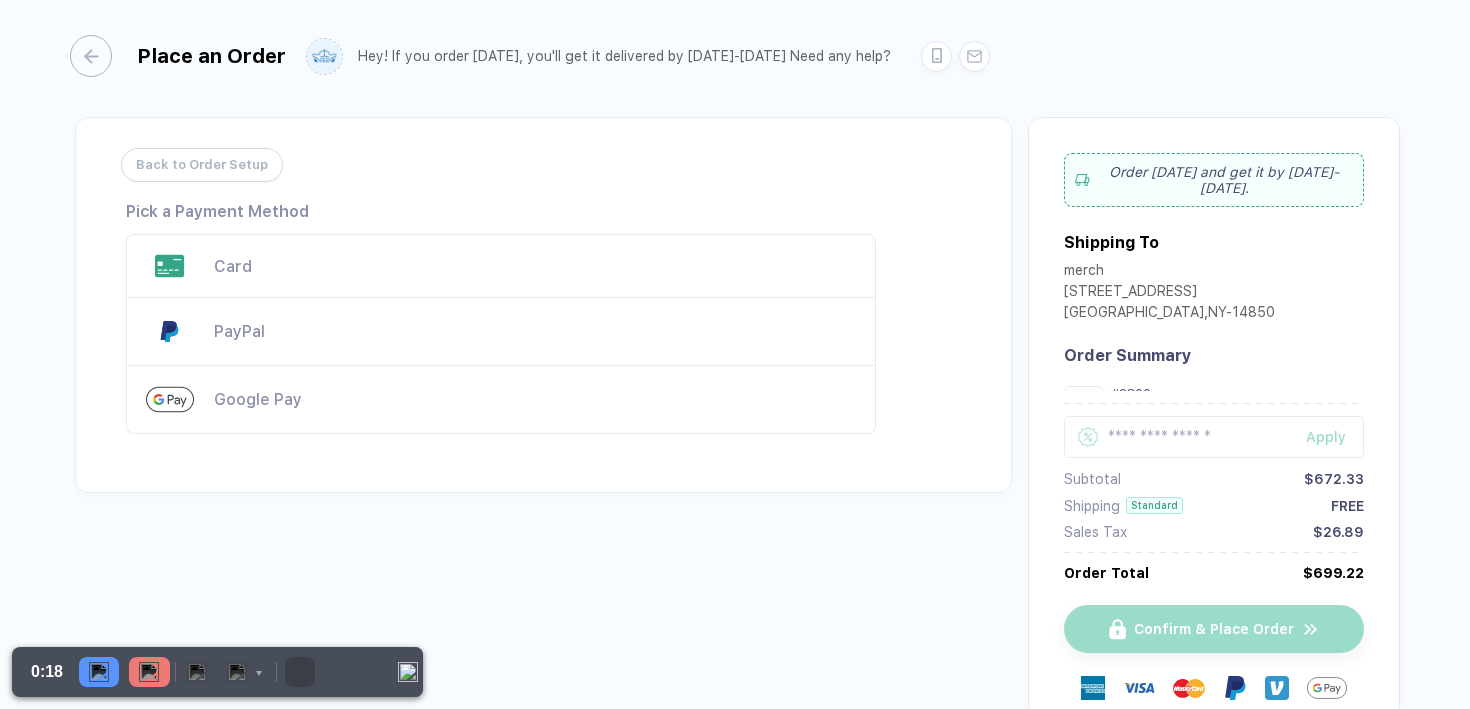 click on "Google Pay" at bounding box center [535, 399] 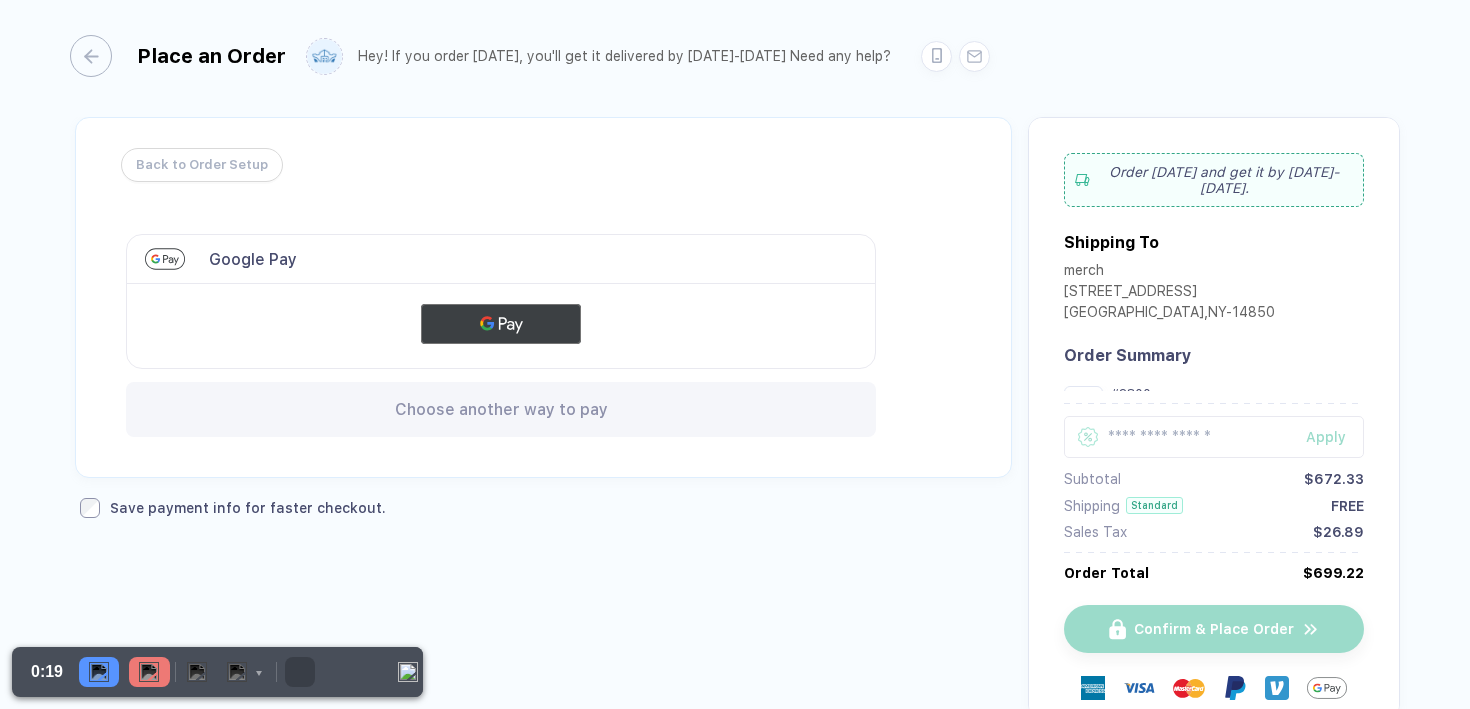 click at bounding box center [501, 324] 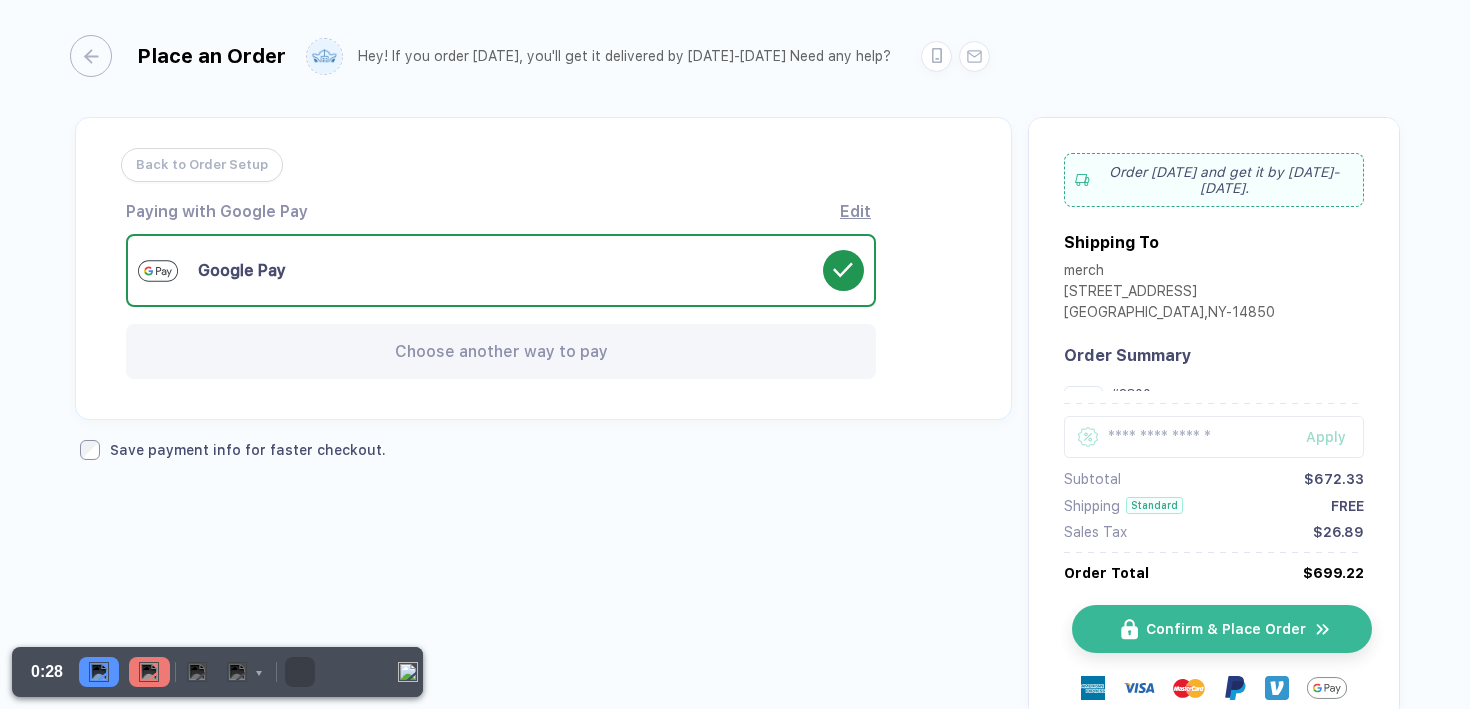 click at bounding box center [1129, 629] 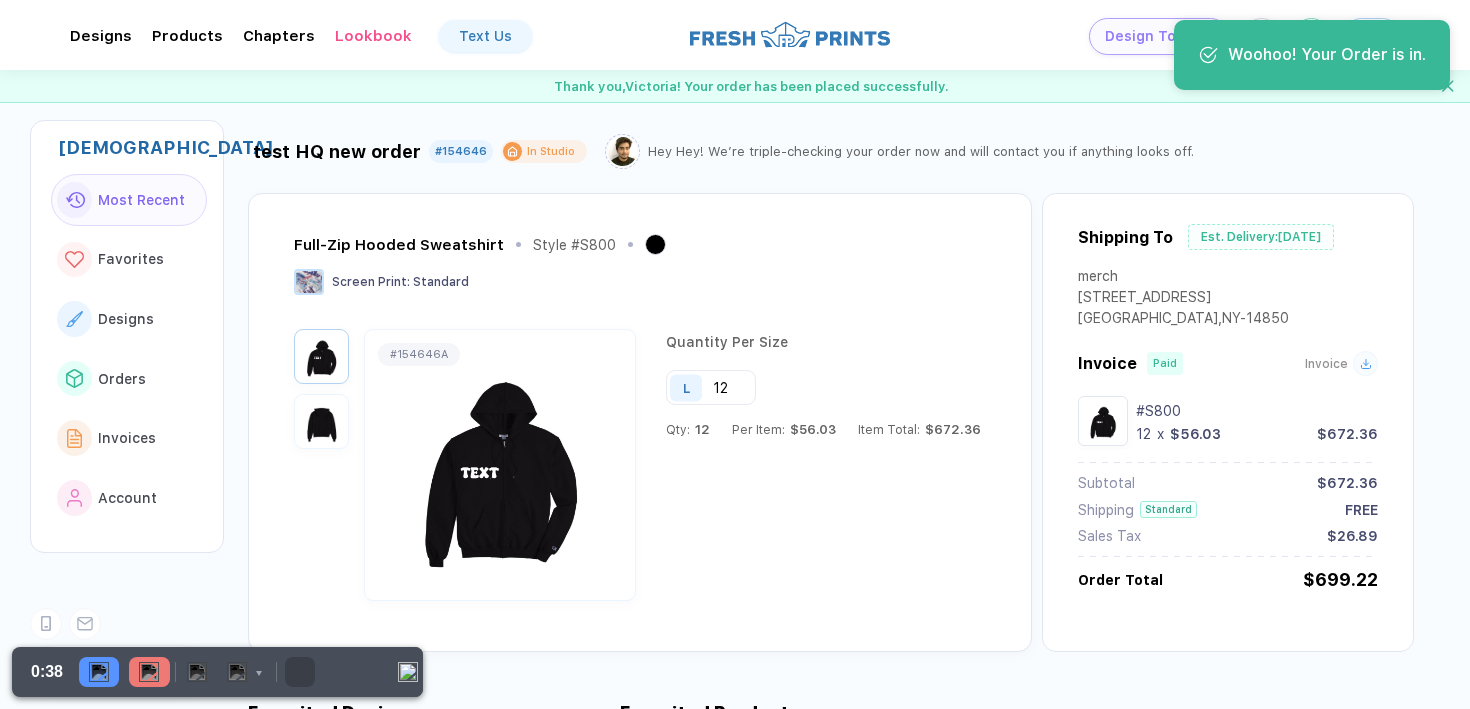 click on "Screen Print : Standard" at bounding box center [637, 284] 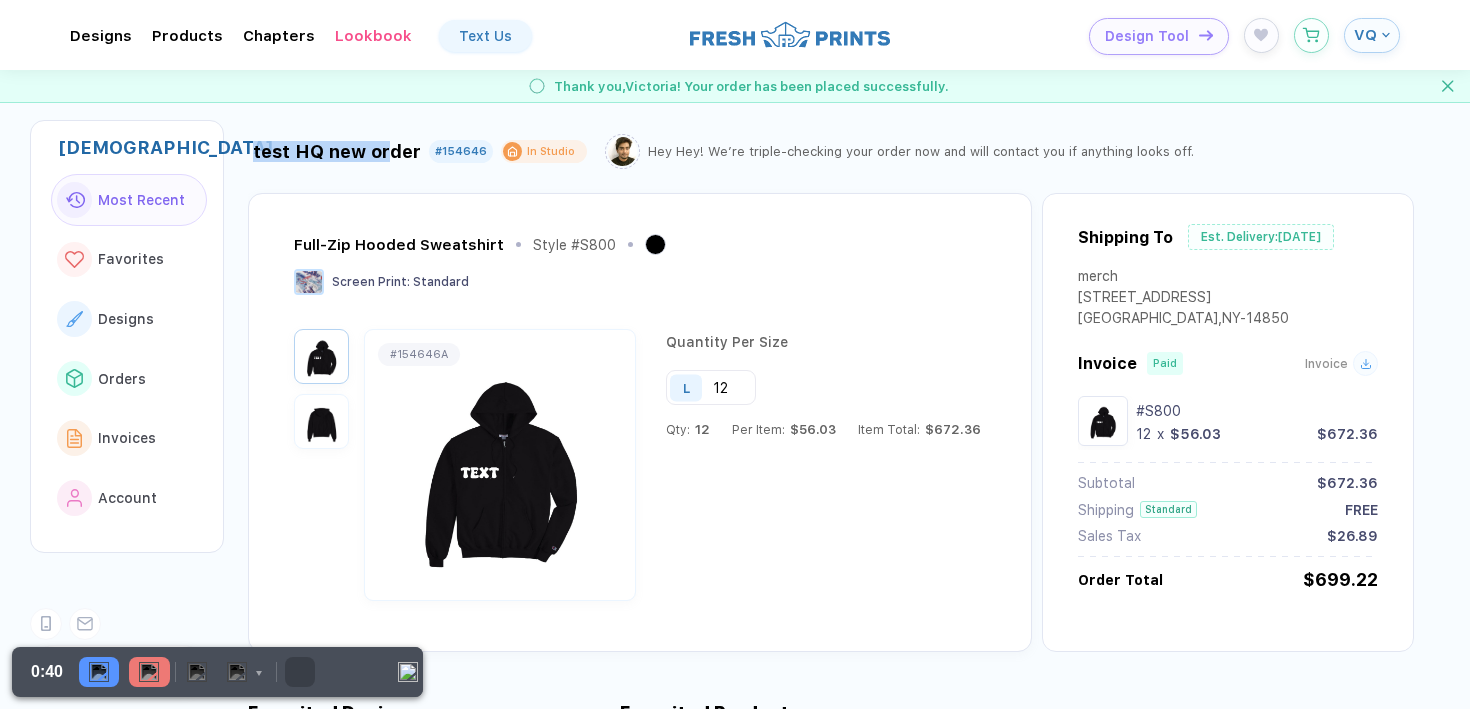 drag, startPoint x: 247, startPoint y: 145, endPoint x: 390, endPoint y: 154, distance: 143.28294 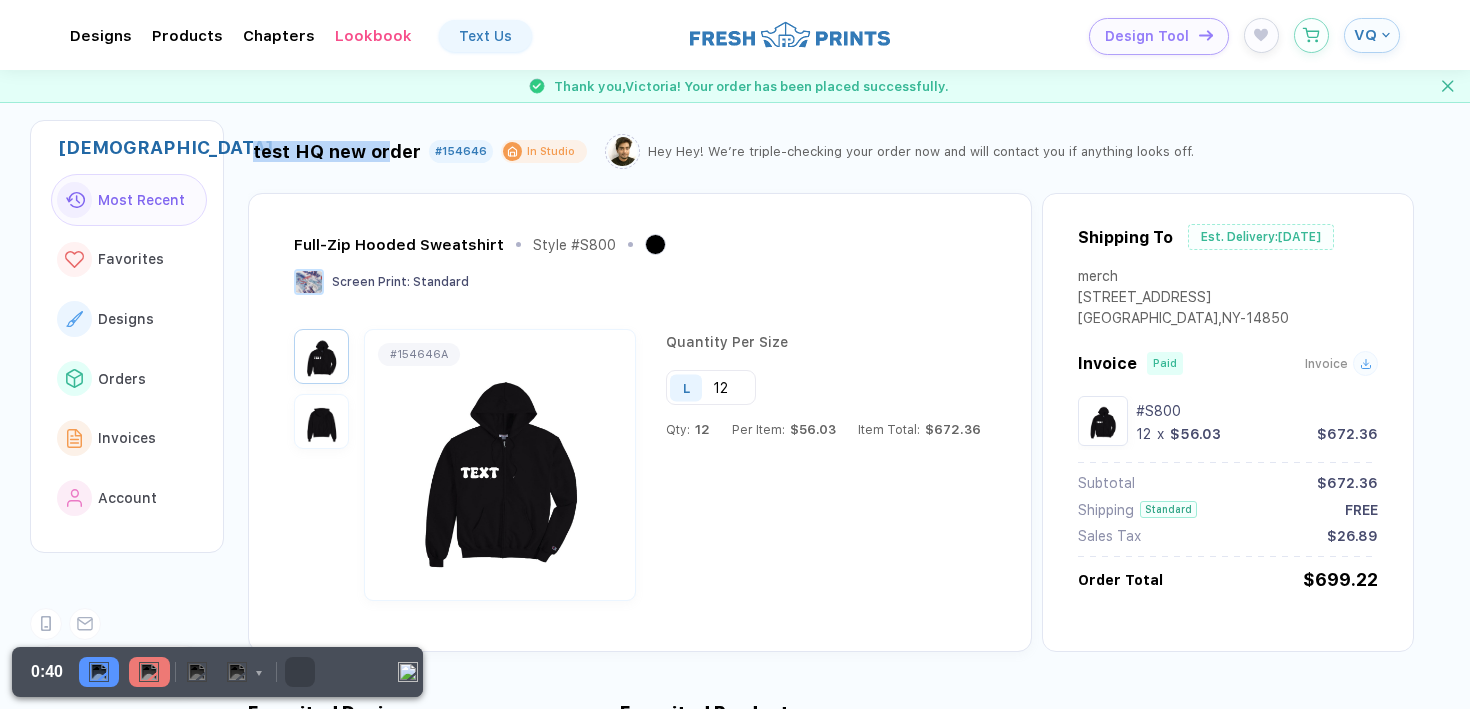 click on "test HQ new order" at bounding box center [338, 151] 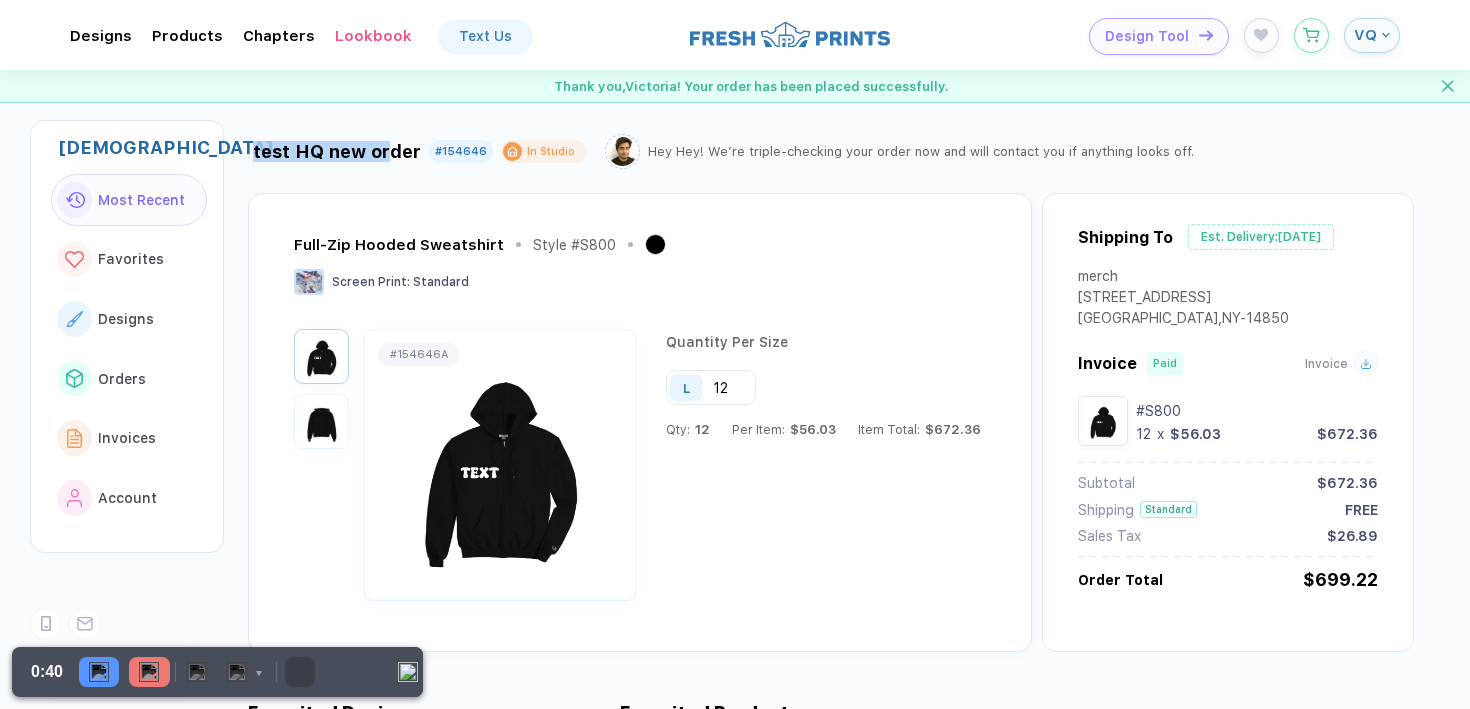 click on "test HQ new order" at bounding box center (337, 151) 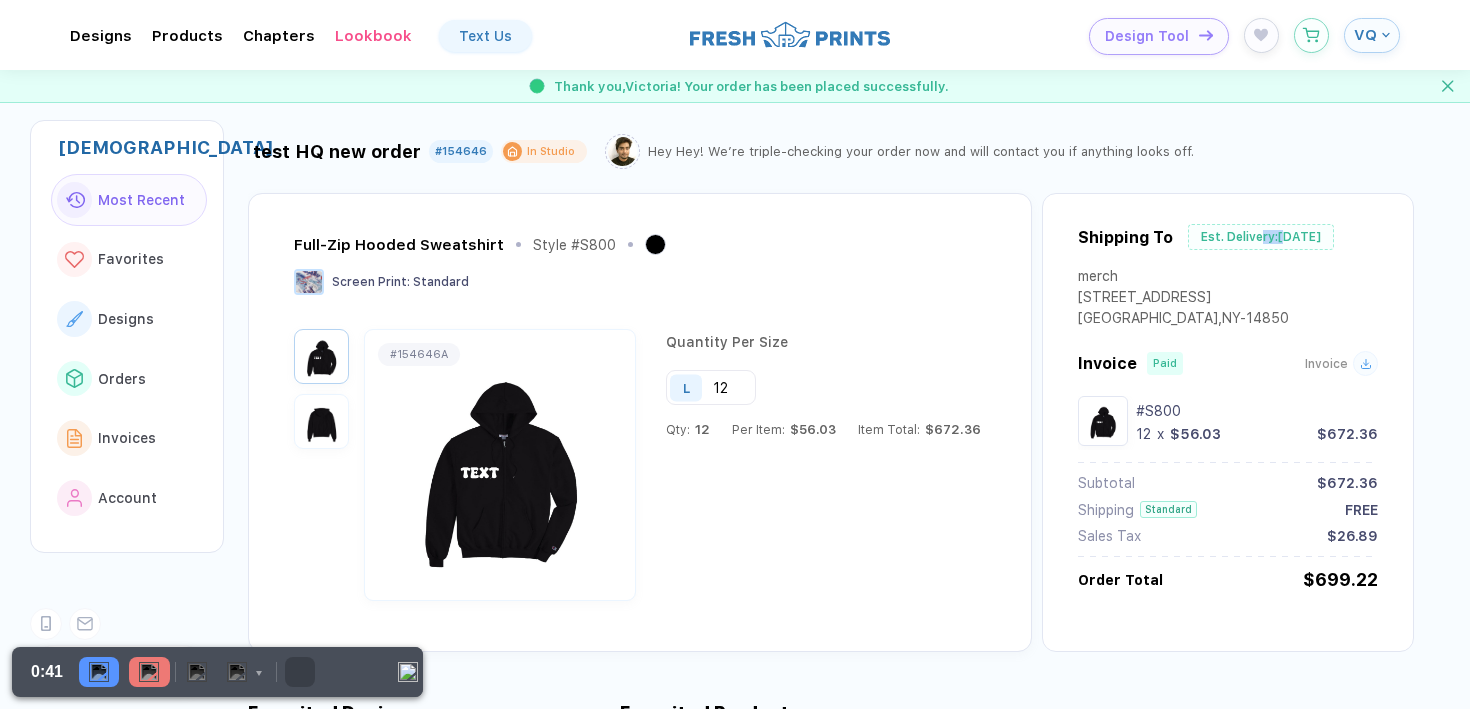 drag, startPoint x: 1256, startPoint y: 236, endPoint x: 1282, endPoint y: 236, distance: 26 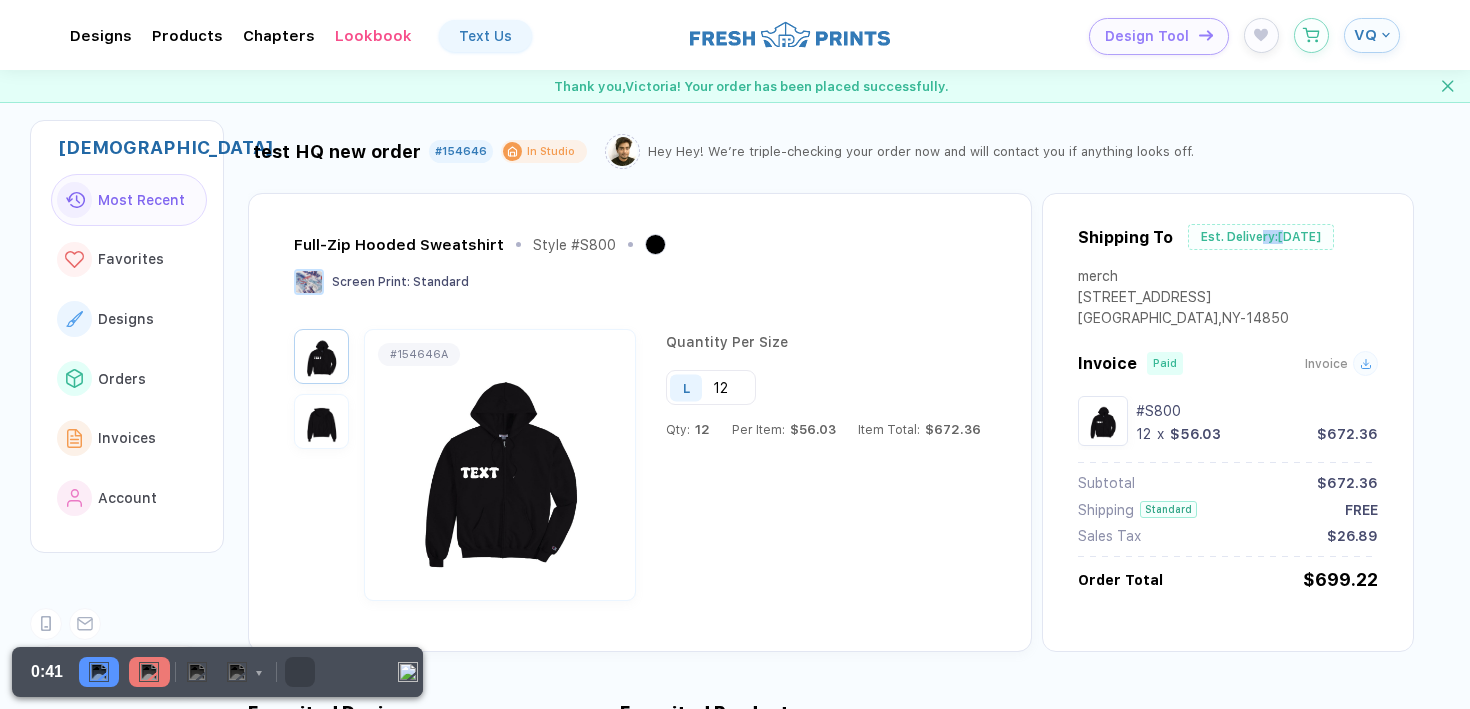 click on "Est. Delivery:  [DATE]" at bounding box center (1261, 237) 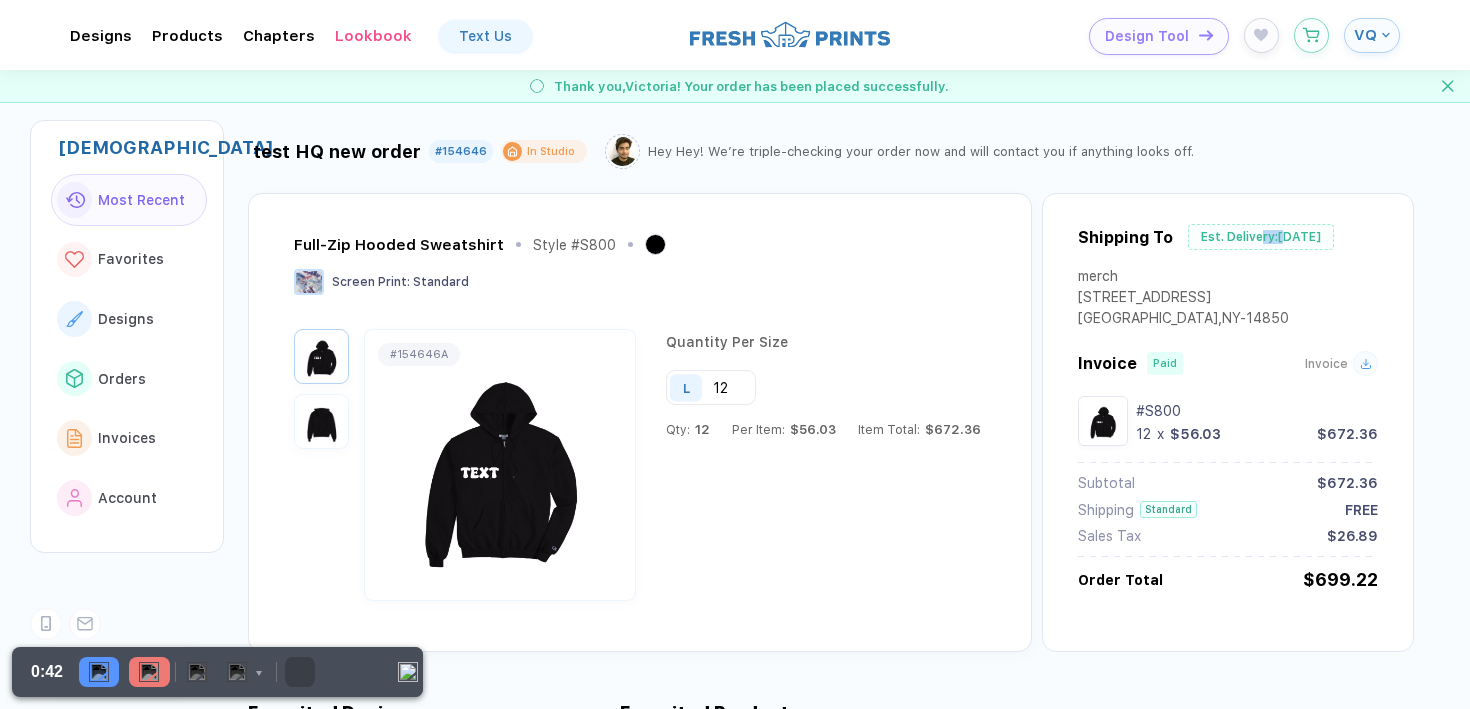 click on "Est. Delivery:  [DATE]" at bounding box center [1261, 237] 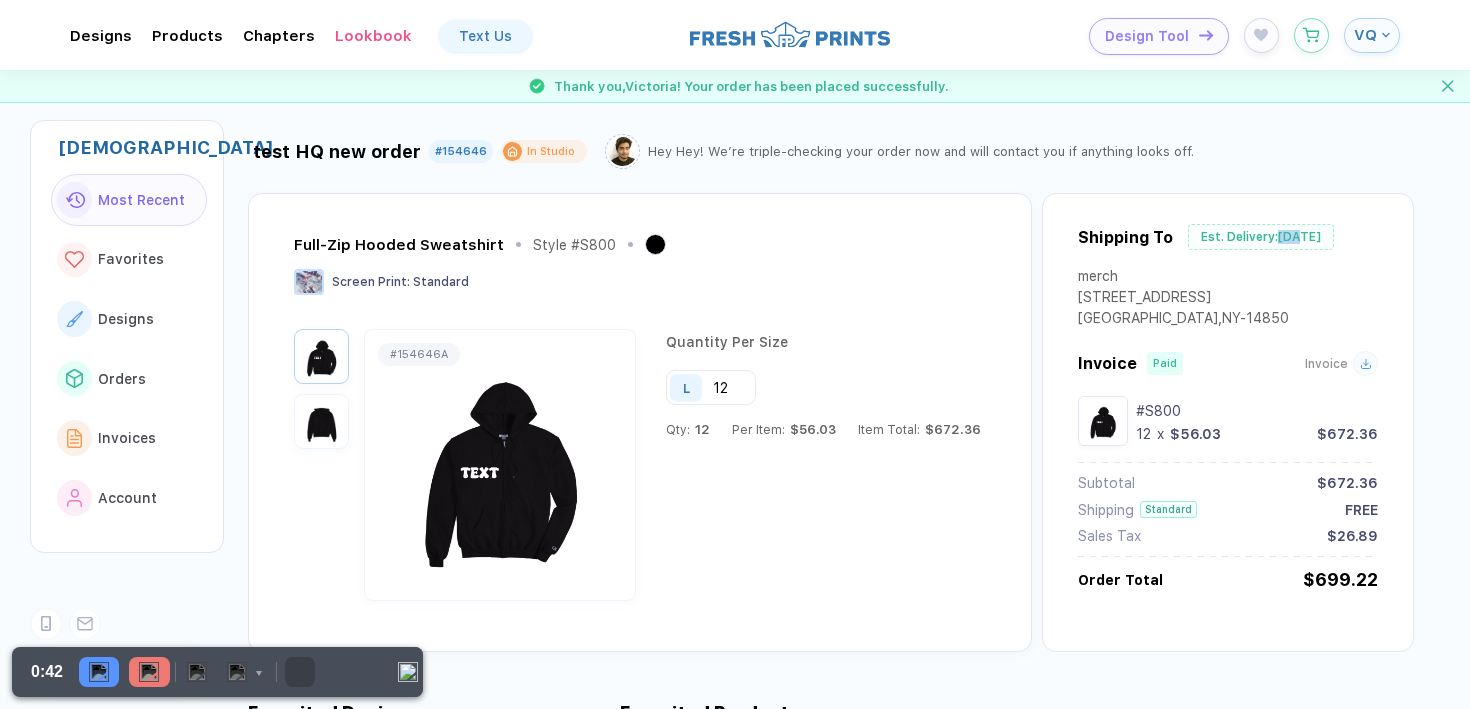 click on "Est. Delivery:  [DATE]" at bounding box center (1261, 237) 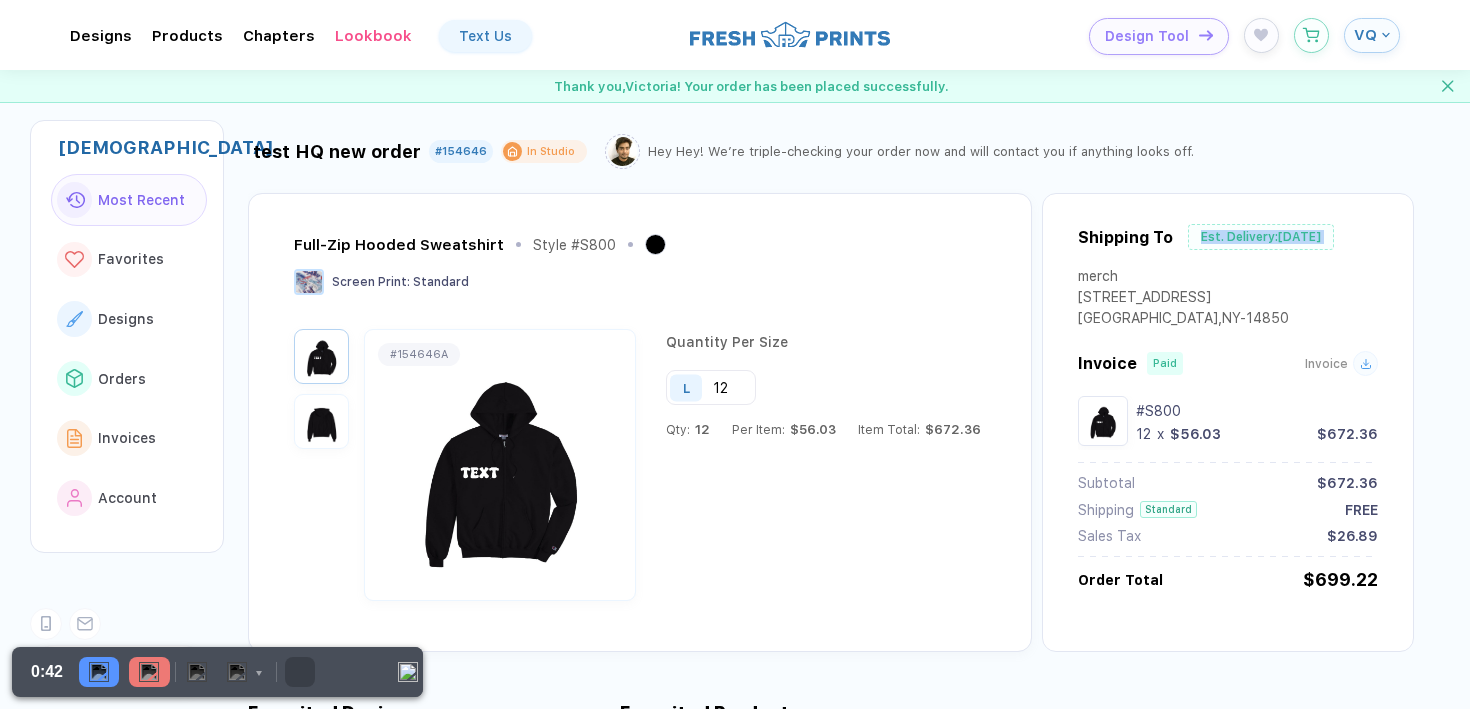 click on "Est. Delivery:  [DATE]" at bounding box center (1261, 237) 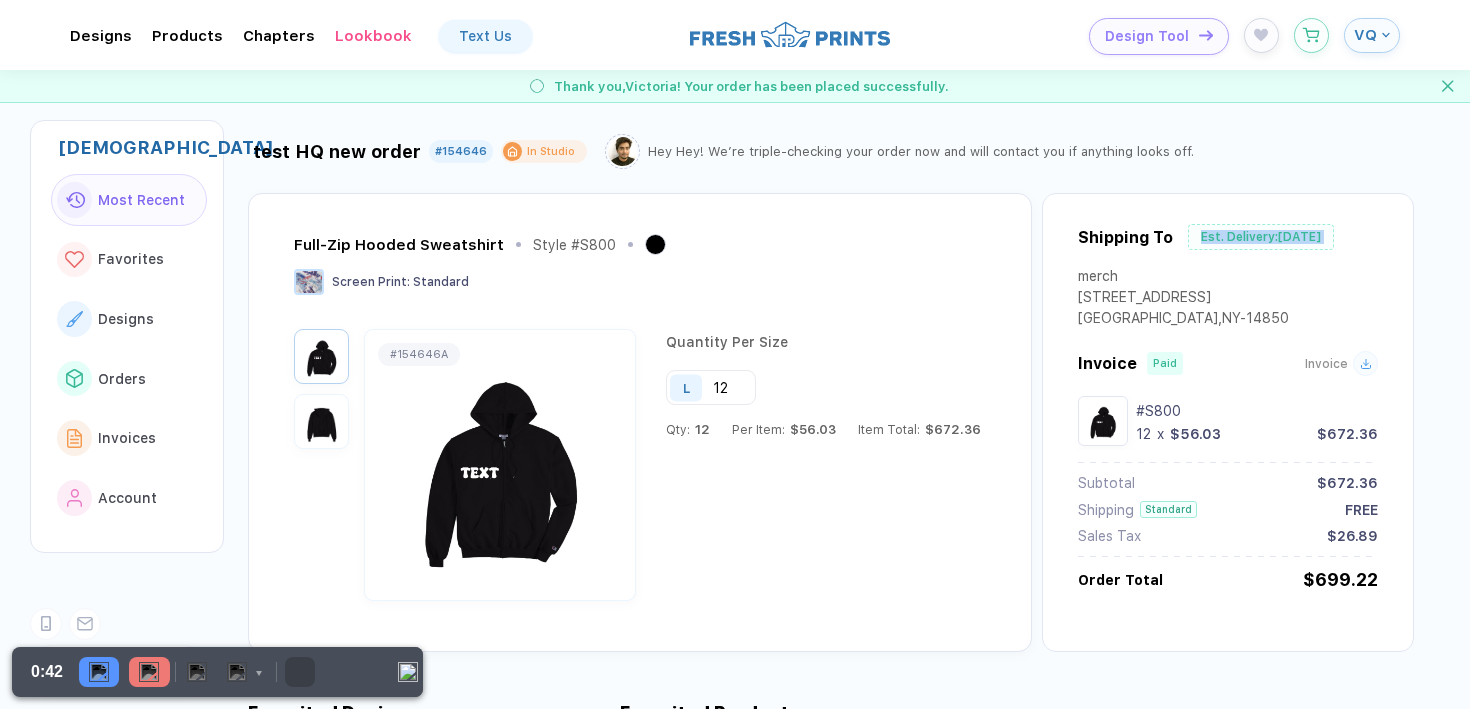 click on "Est. Delivery:  [DATE]" at bounding box center (1261, 237) 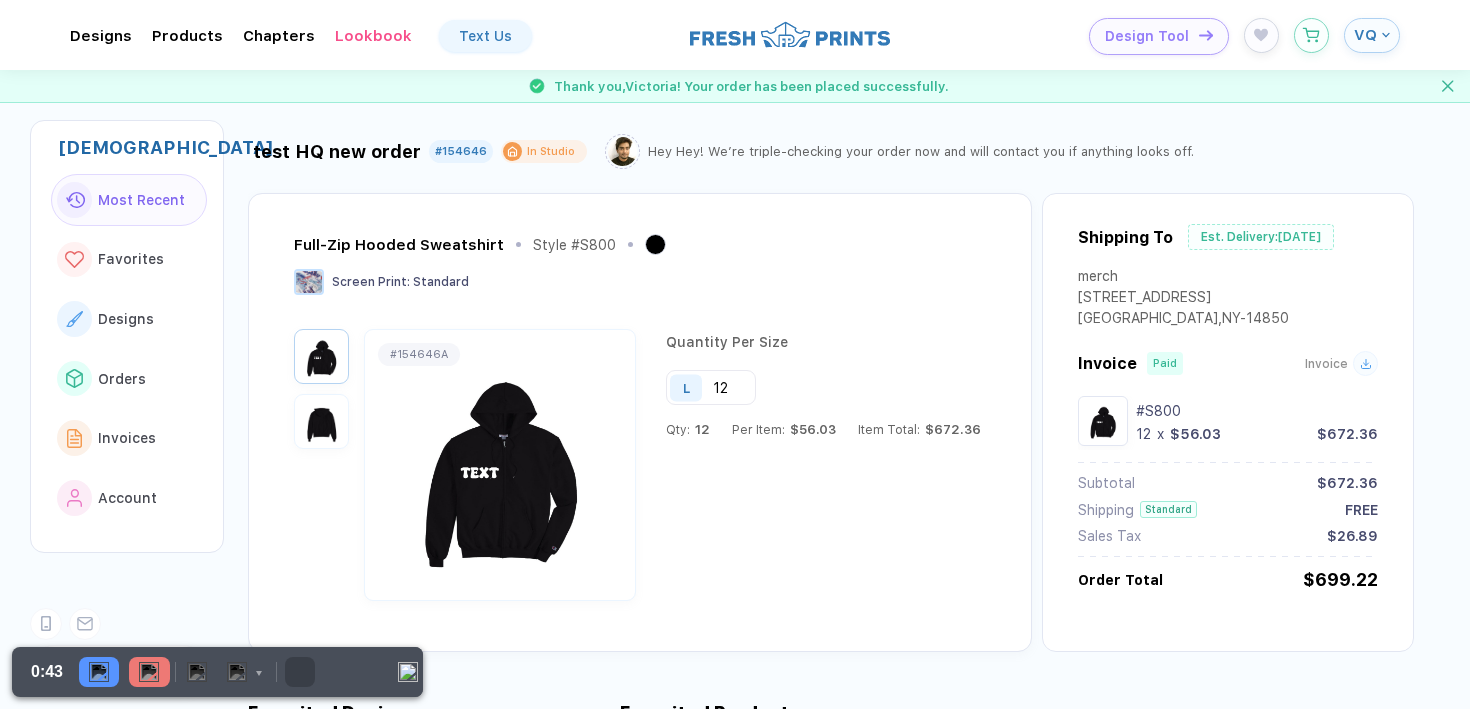 click on "Est. Delivery:  [DATE]" at bounding box center (1261, 237) 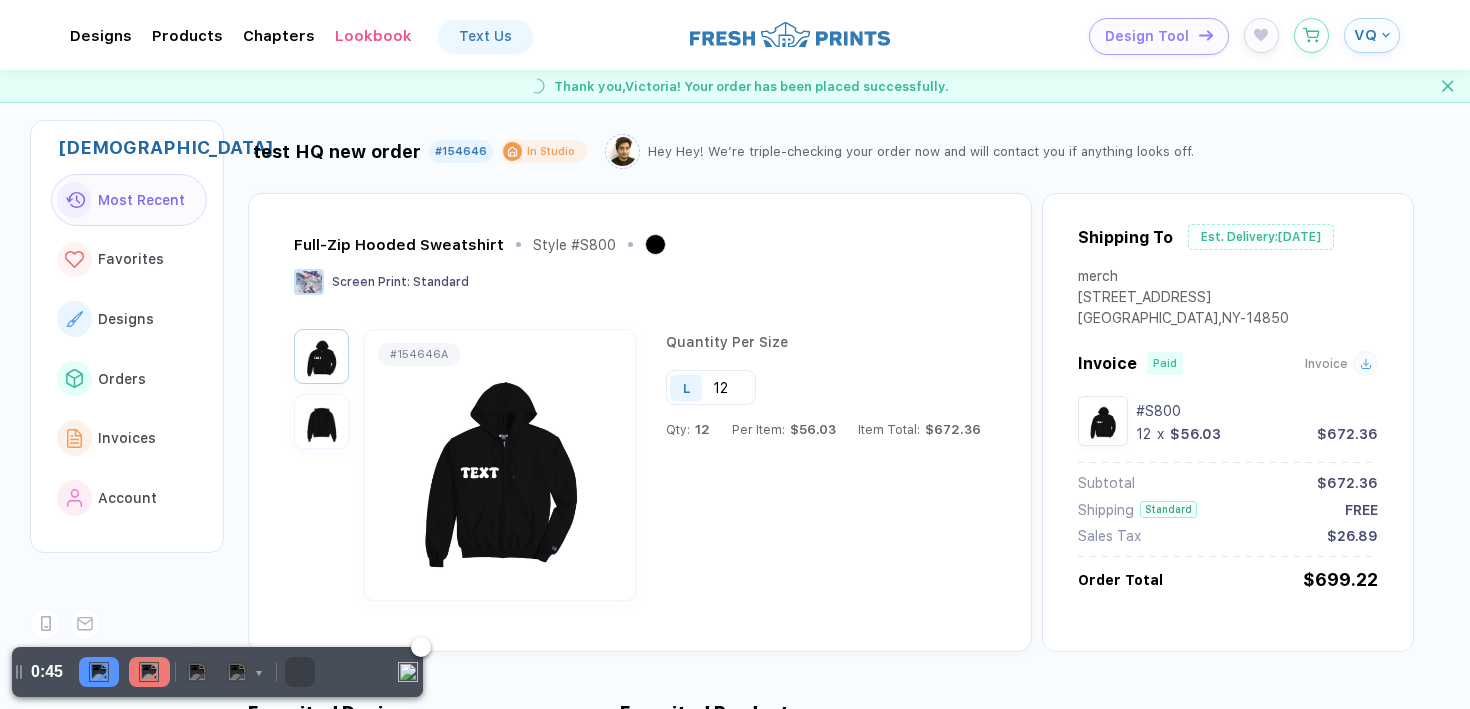 click at bounding box center [149, 672] 